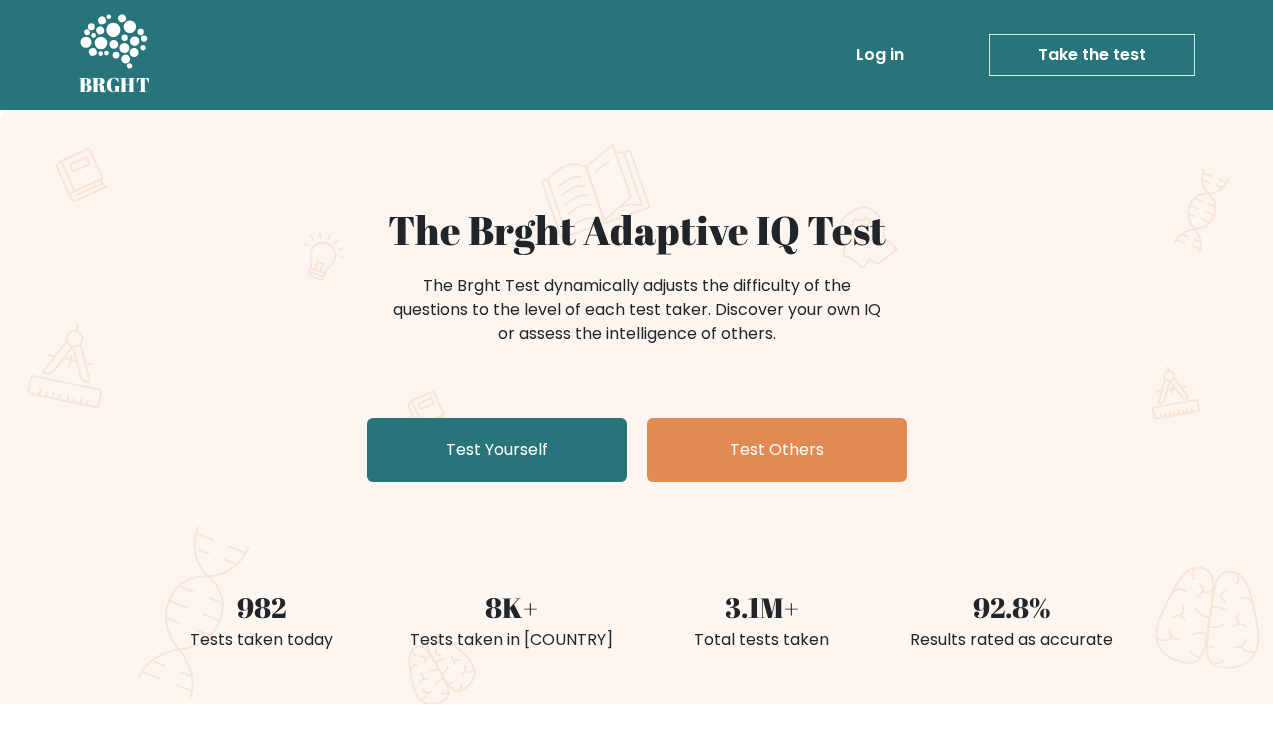 scroll, scrollTop: 0, scrollLeft: 0, axis: both 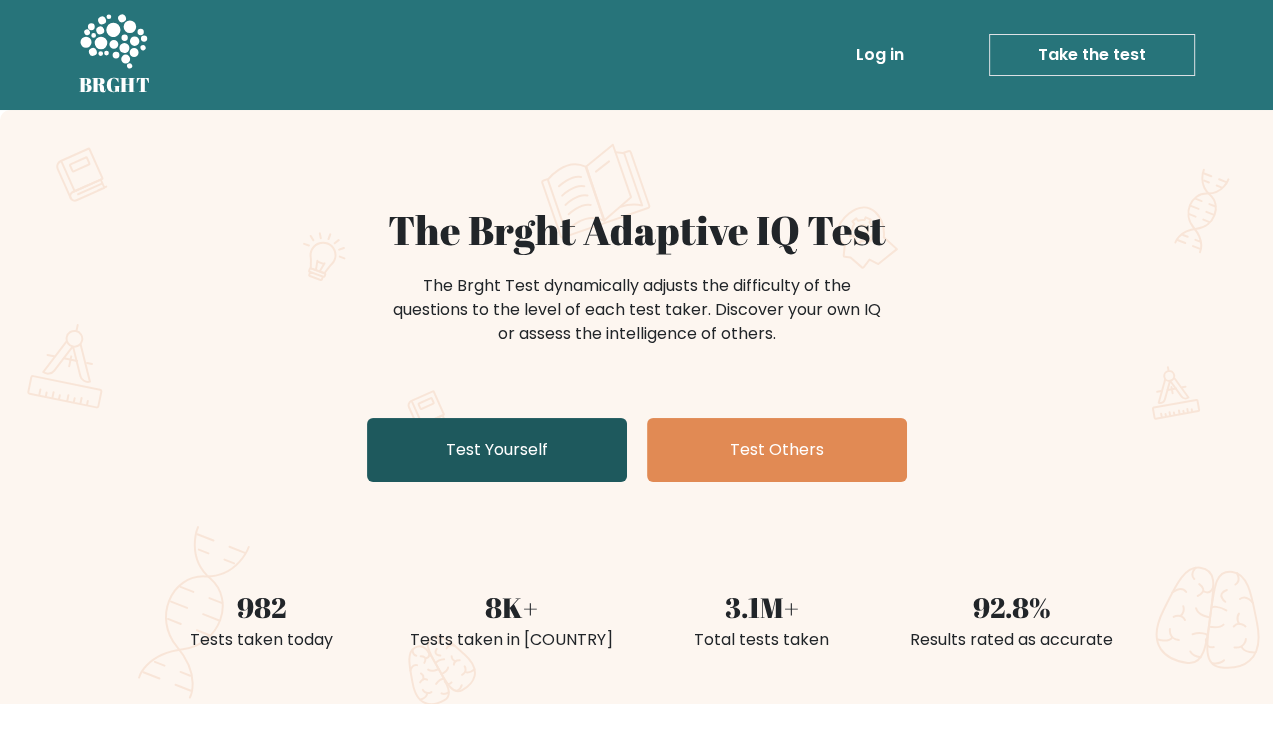 click on "Test Yourself" at bounding box center (497, 450) 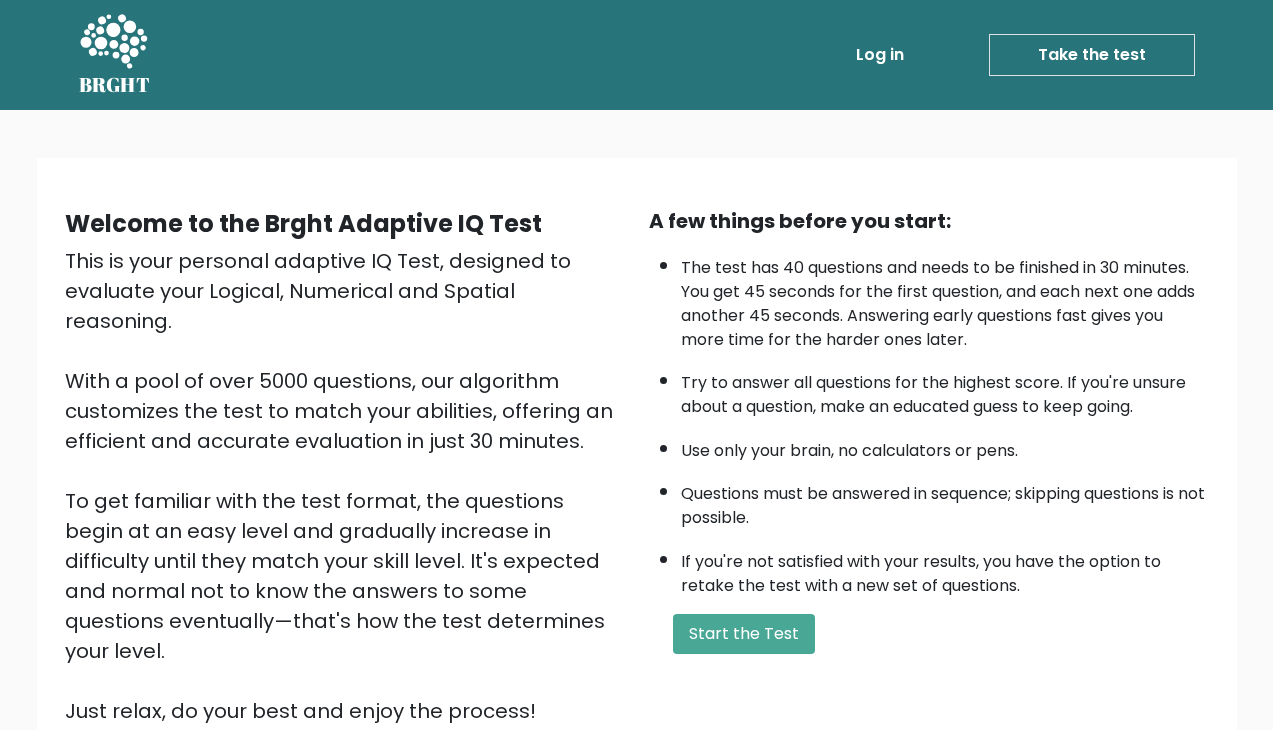 scroll, scrollTop: 0, scrollLeft: 0, axis: both 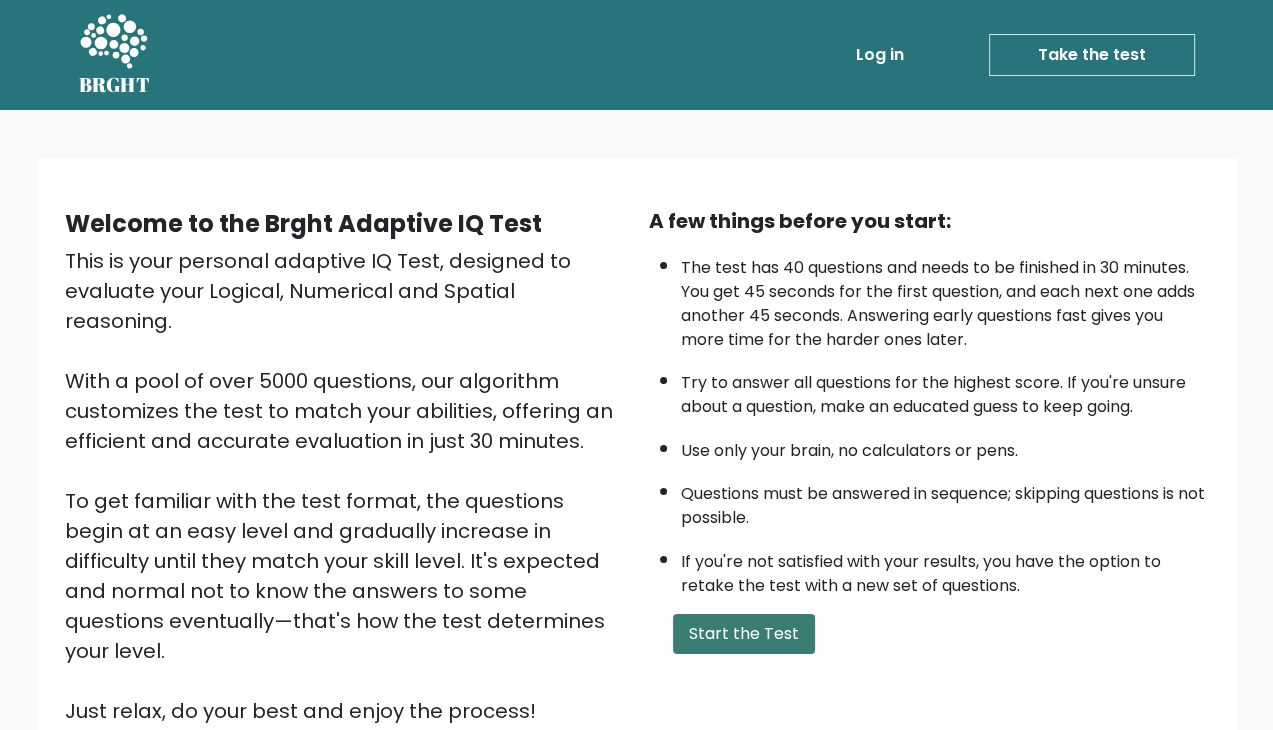 click on "Start the Test" at bounding box center [744, 634] 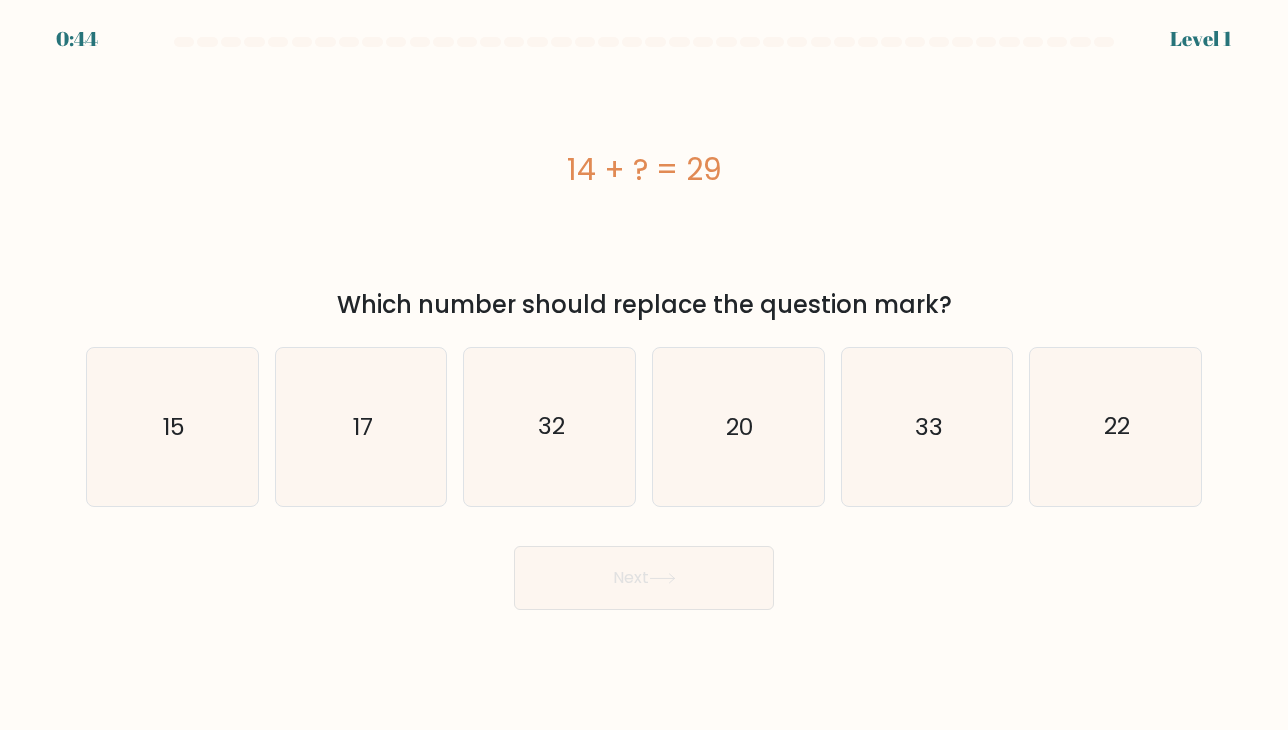 scroll, scrollTop: 0, scrollLeft: 0, axis: both 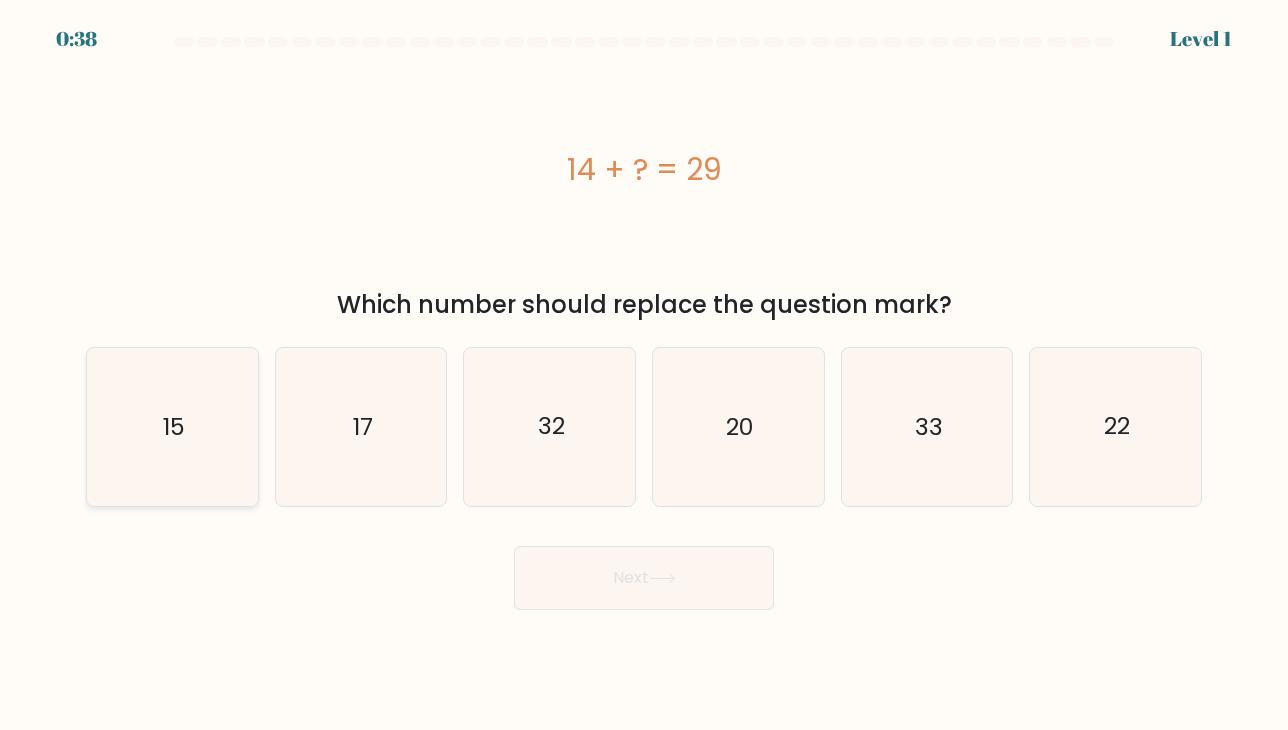 click on "15" 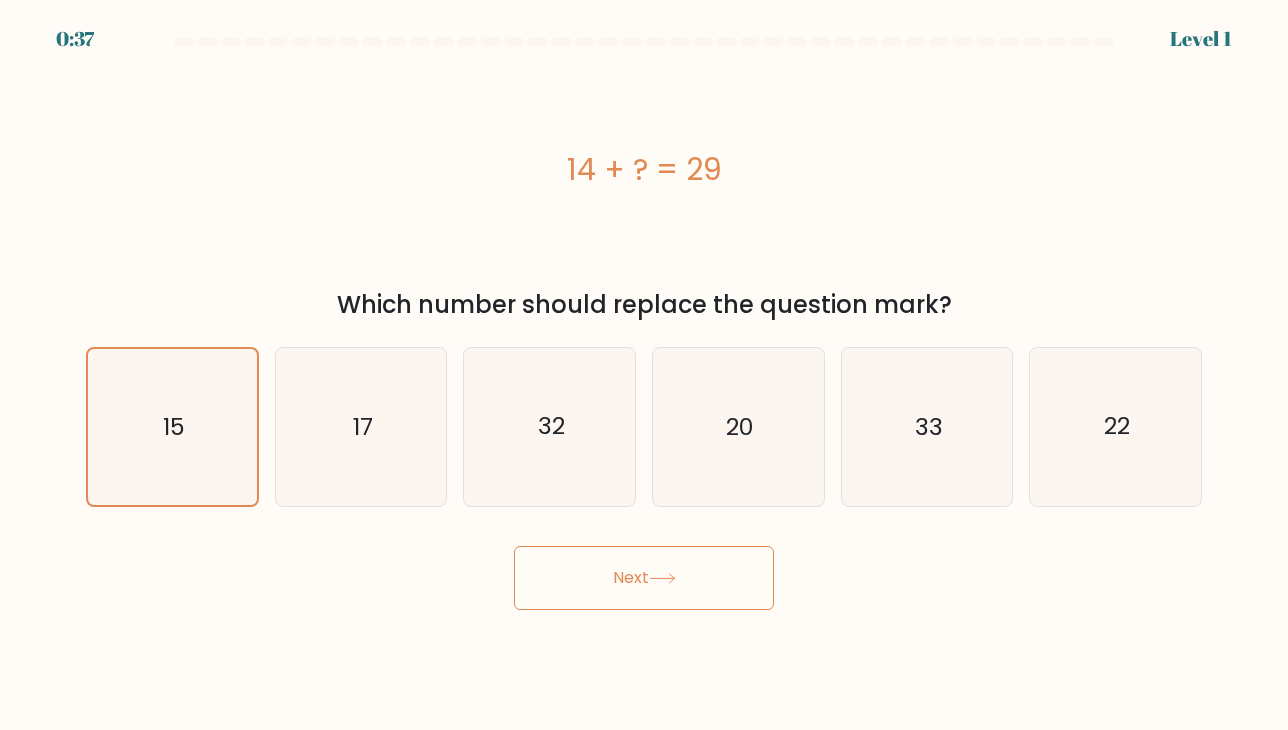 click on "Next" at bounding box center [644, 578] 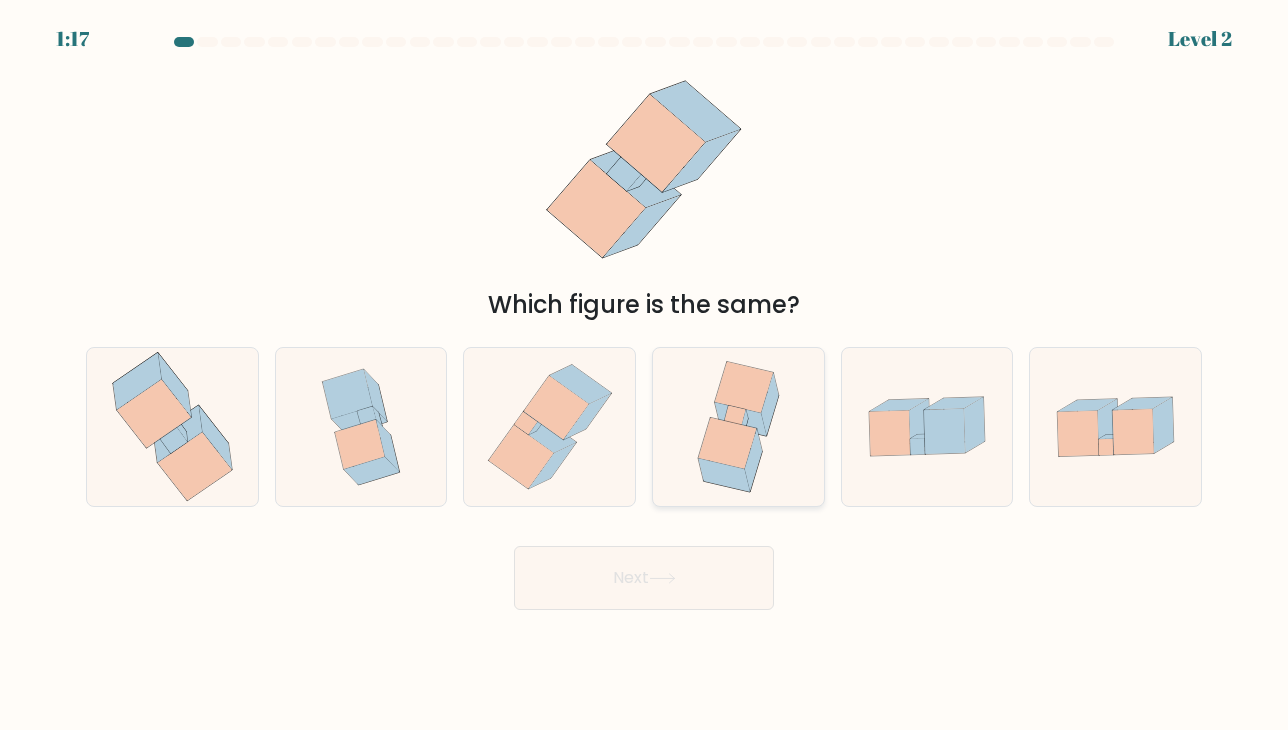 click at bounding box center (738, 427) 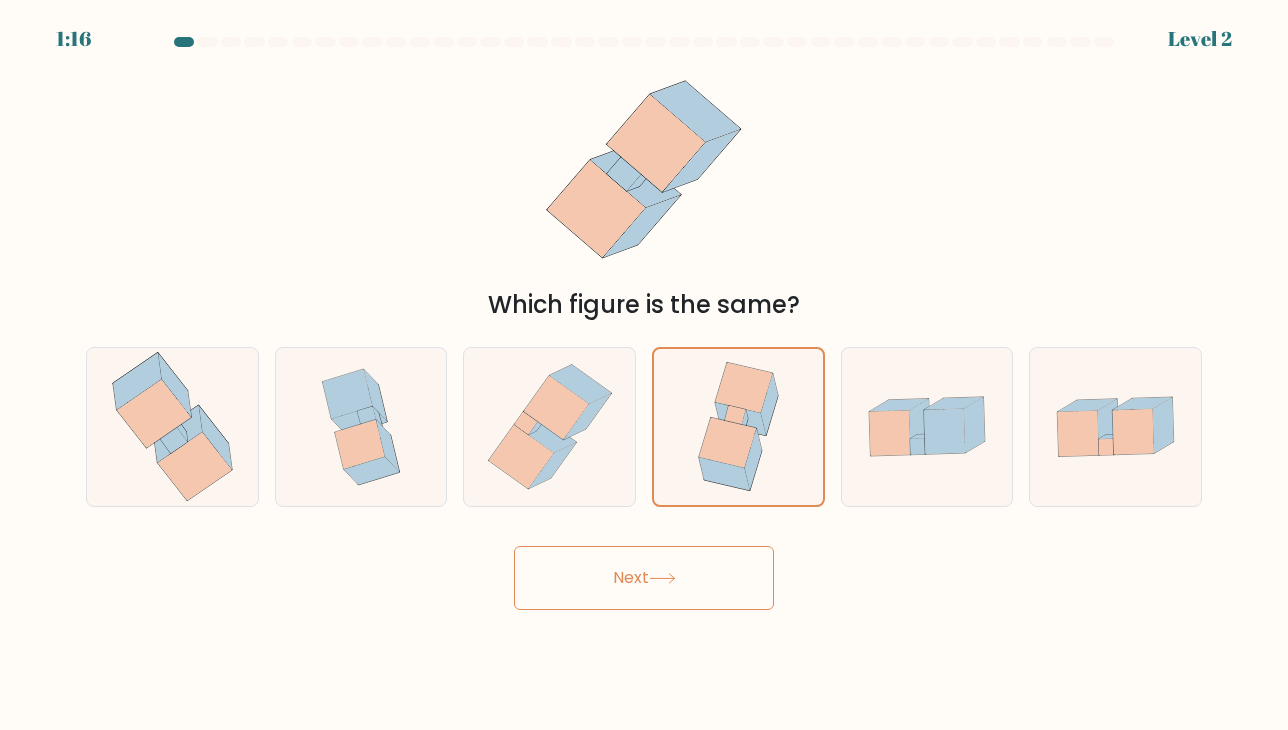 click on "Next" at bounding box center (644, 578) 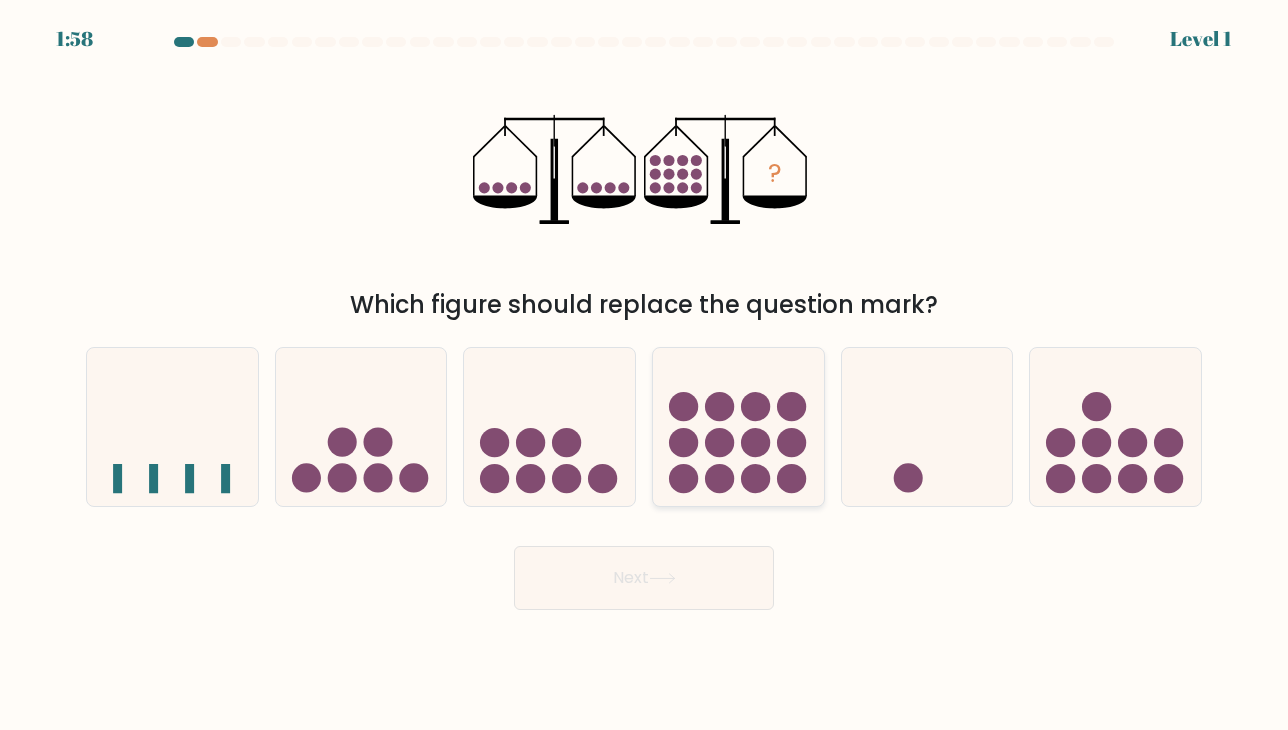 click 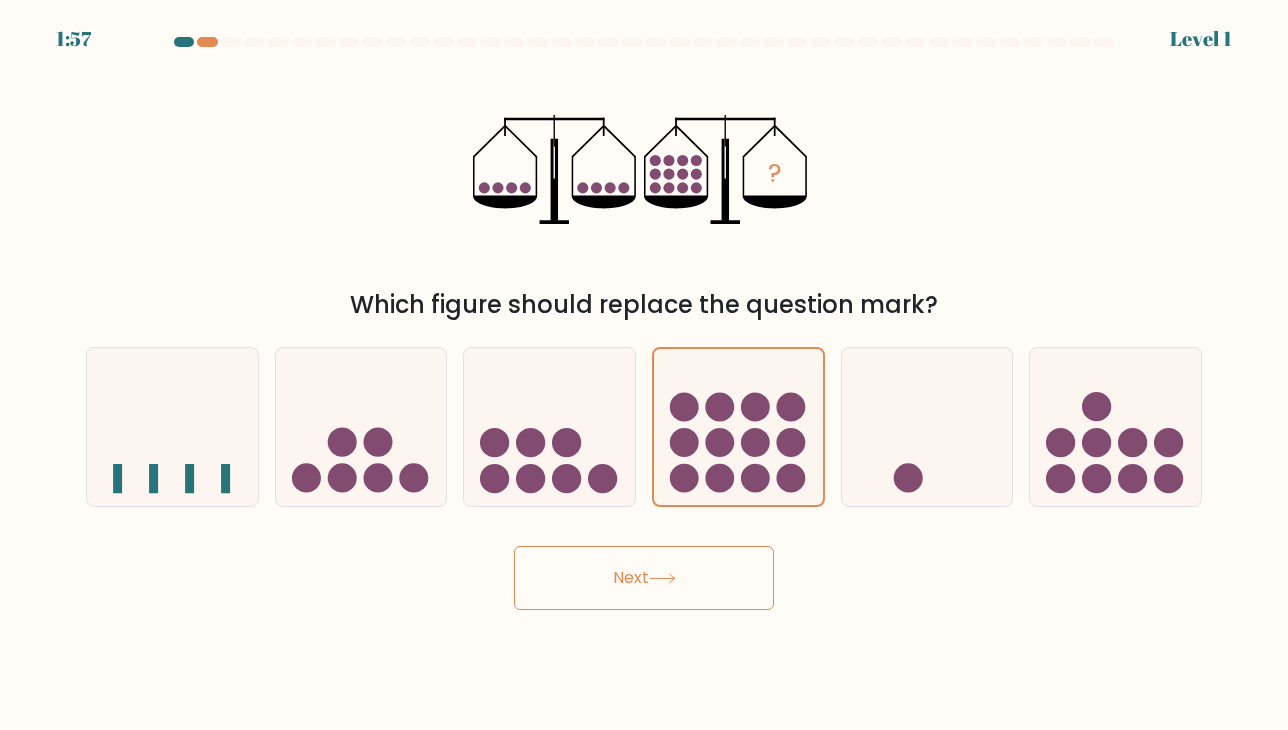 click on "Next" at bounding box center (644, 578) 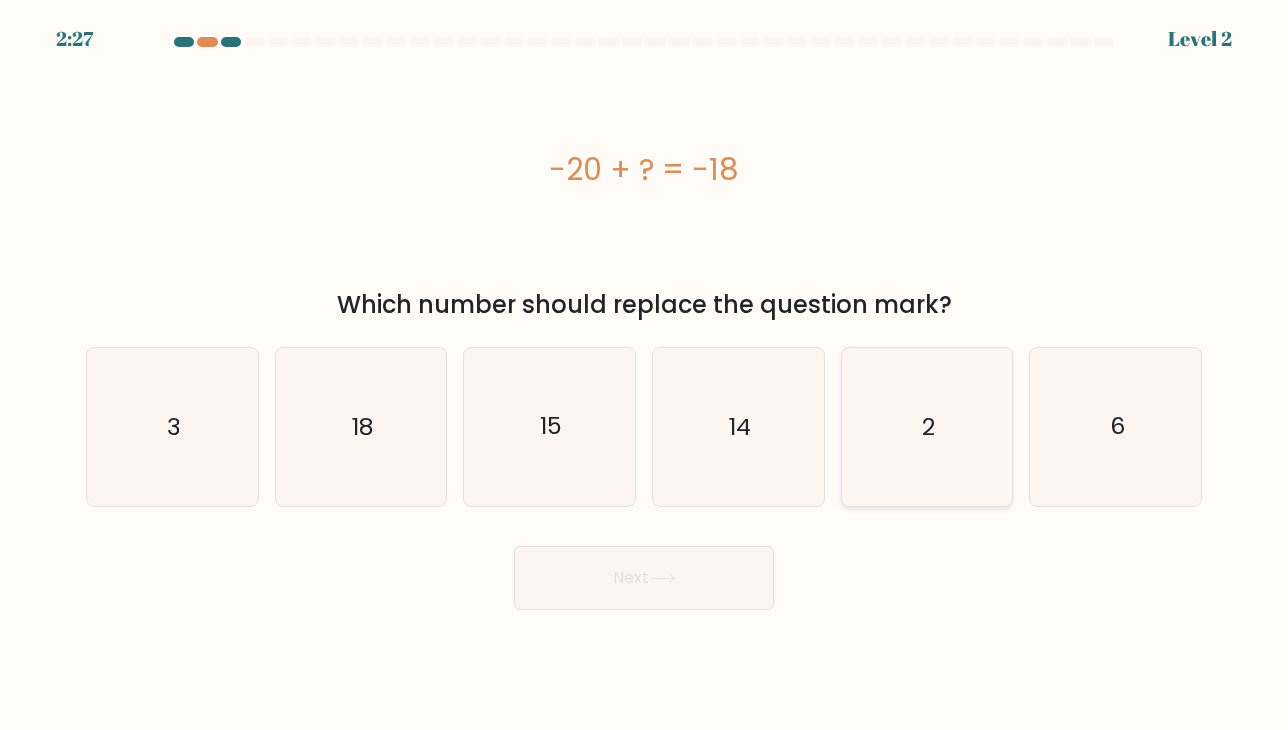 click on "2" 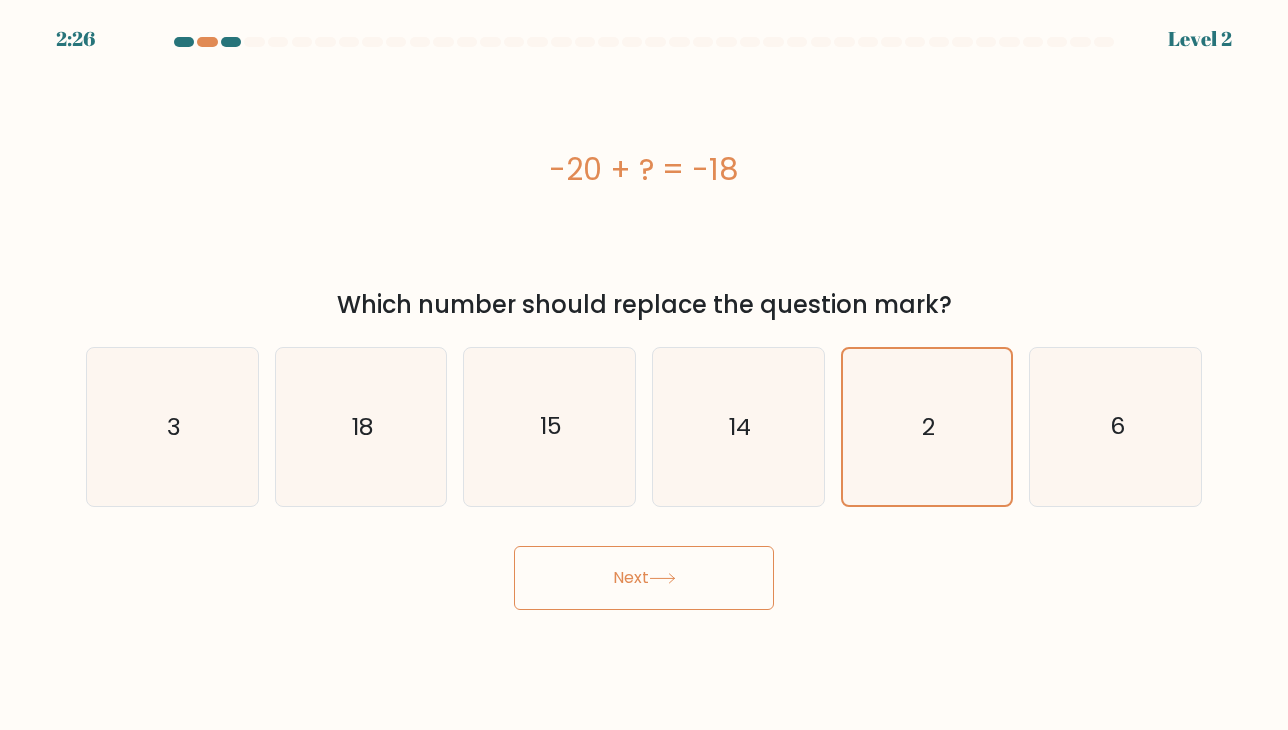 click on "Next" at bounding box center [644, 578] 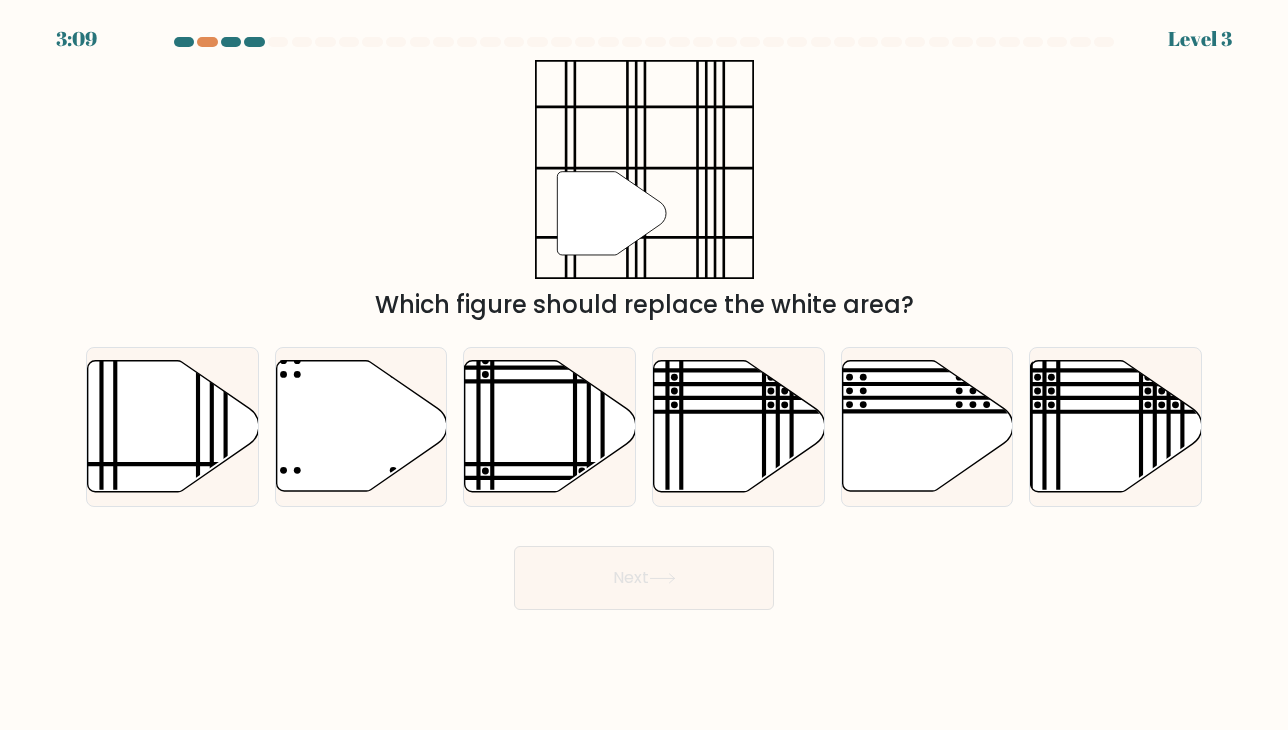 drag, startPoint x: 641, startPoint y: 189, endPoint x: 1409, endPoint y: 268, distance: 772.0524 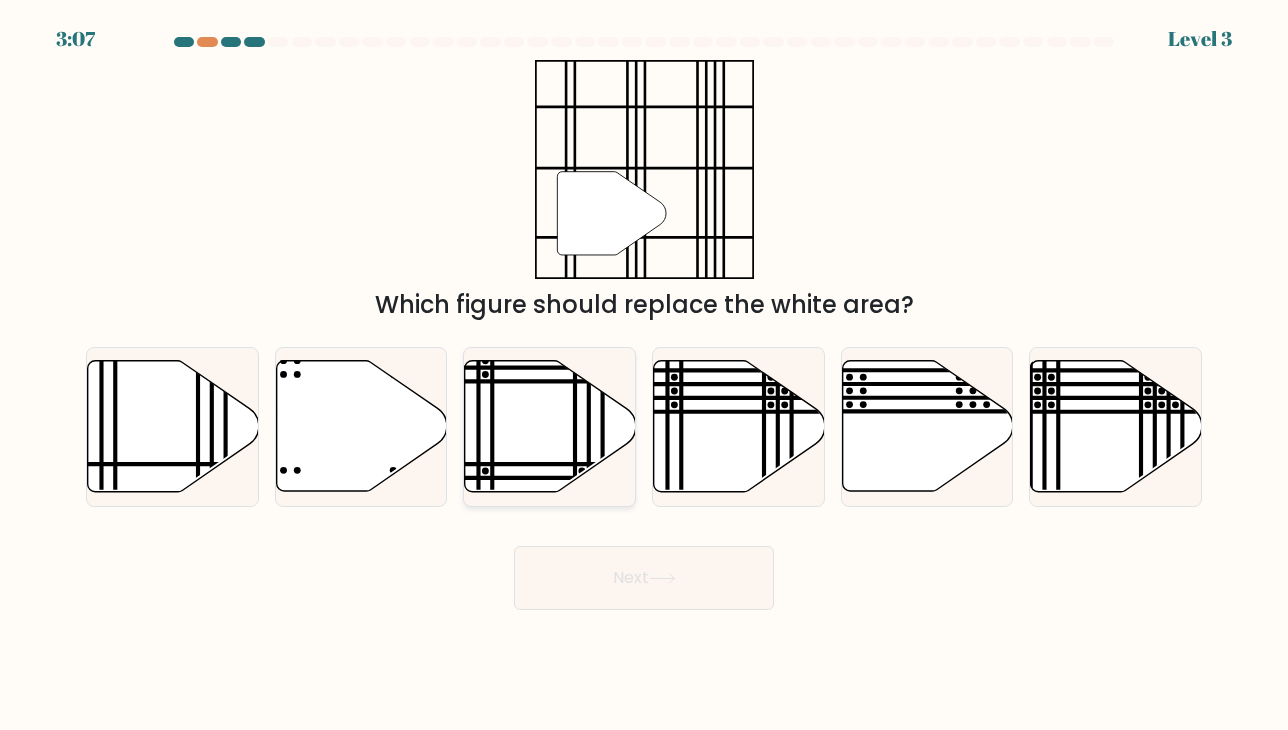 click 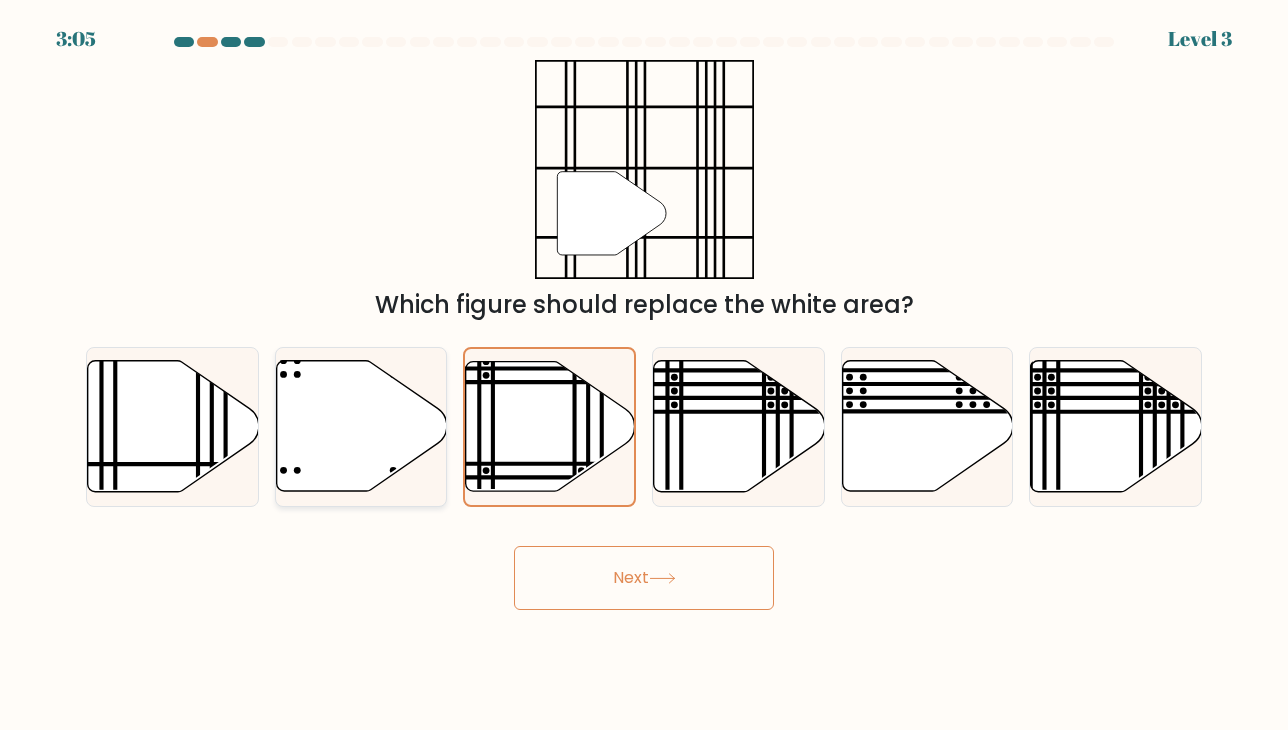 click 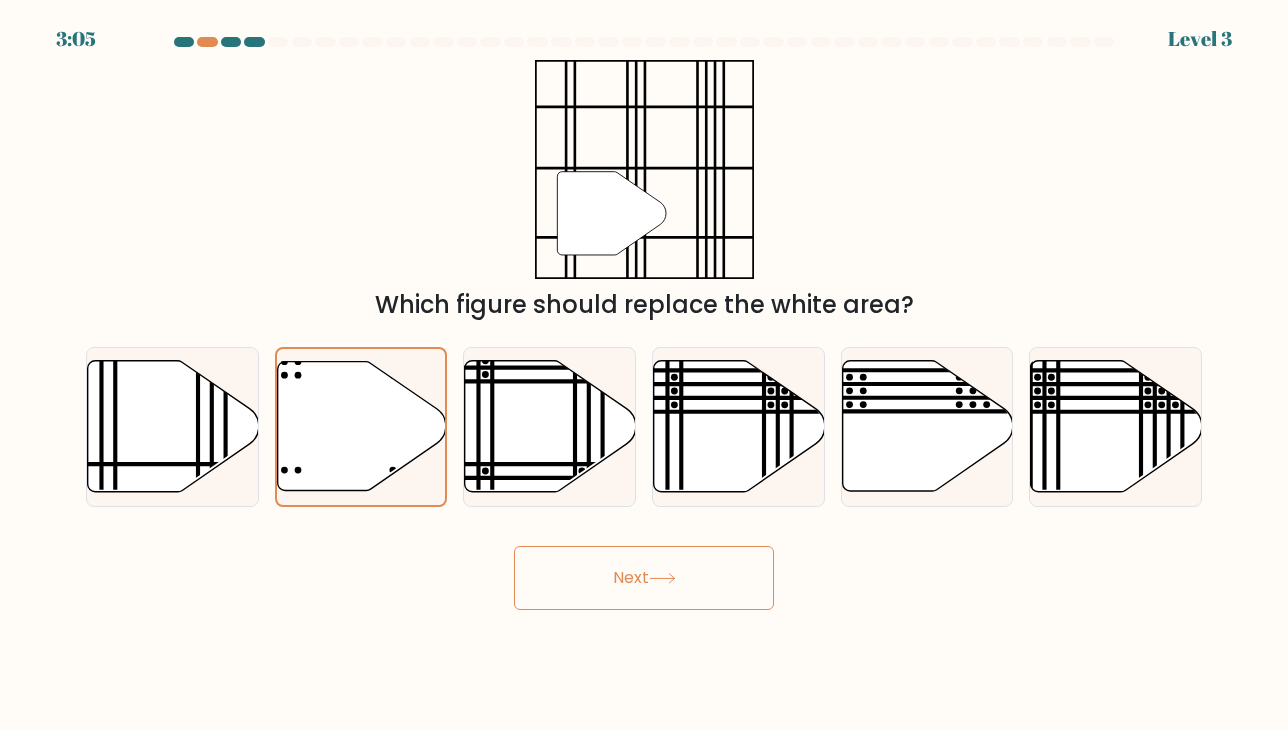 click on "Next" at bounding box center (644, 578) 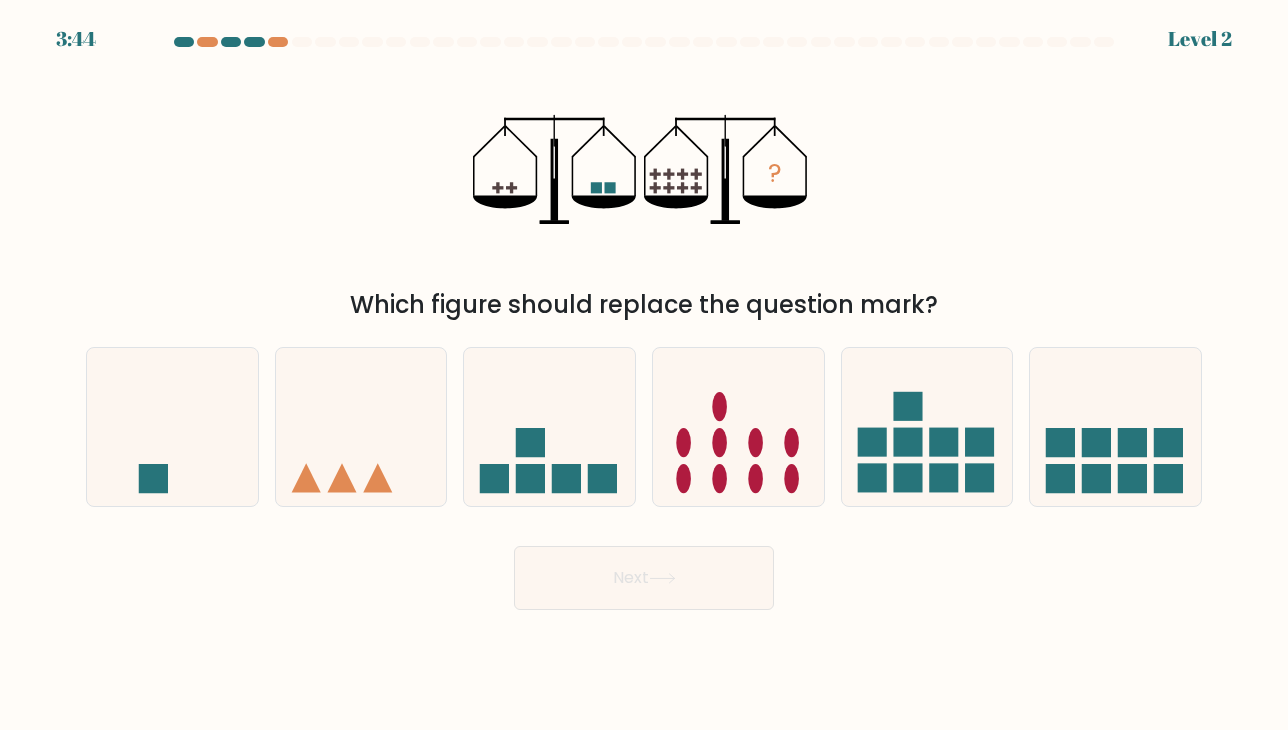 drag, startPoint x: 1085, startPoint y: 464, endPoint x: 926, endPoint y: 671, distance: 261.01724 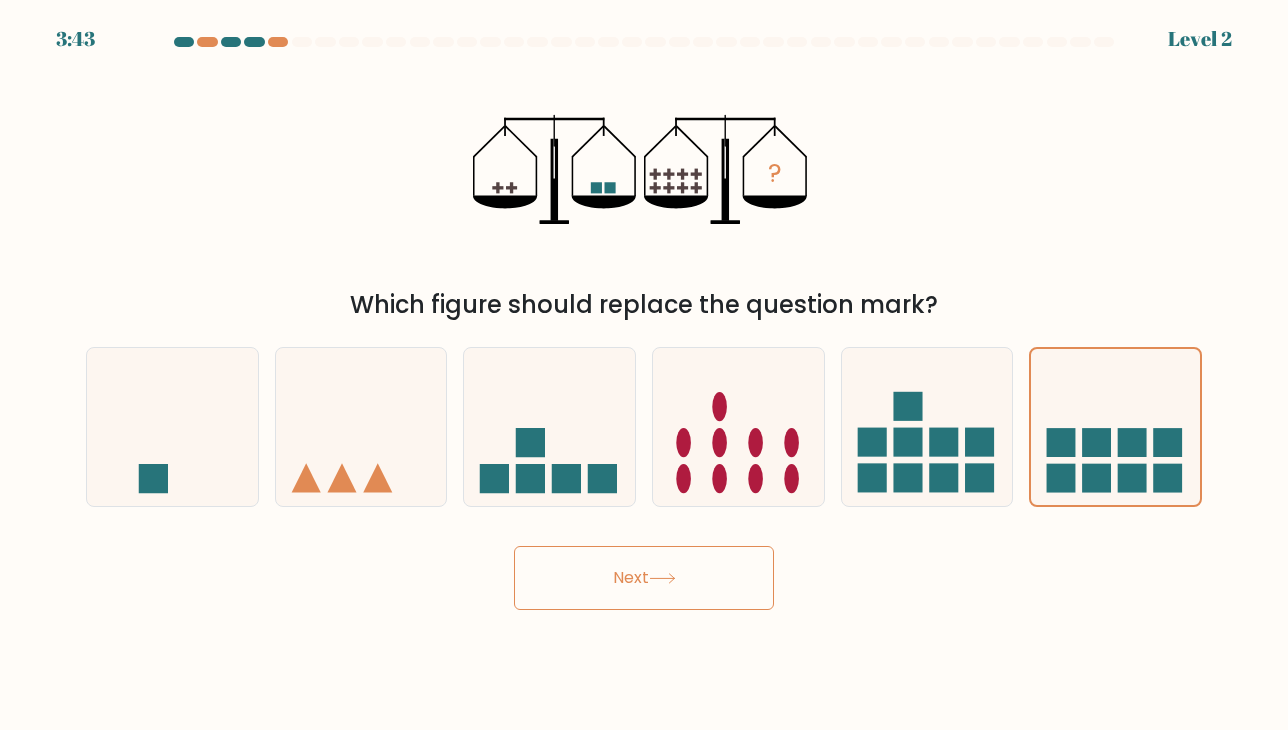 click on "Next" at bounding box center [644, 570] 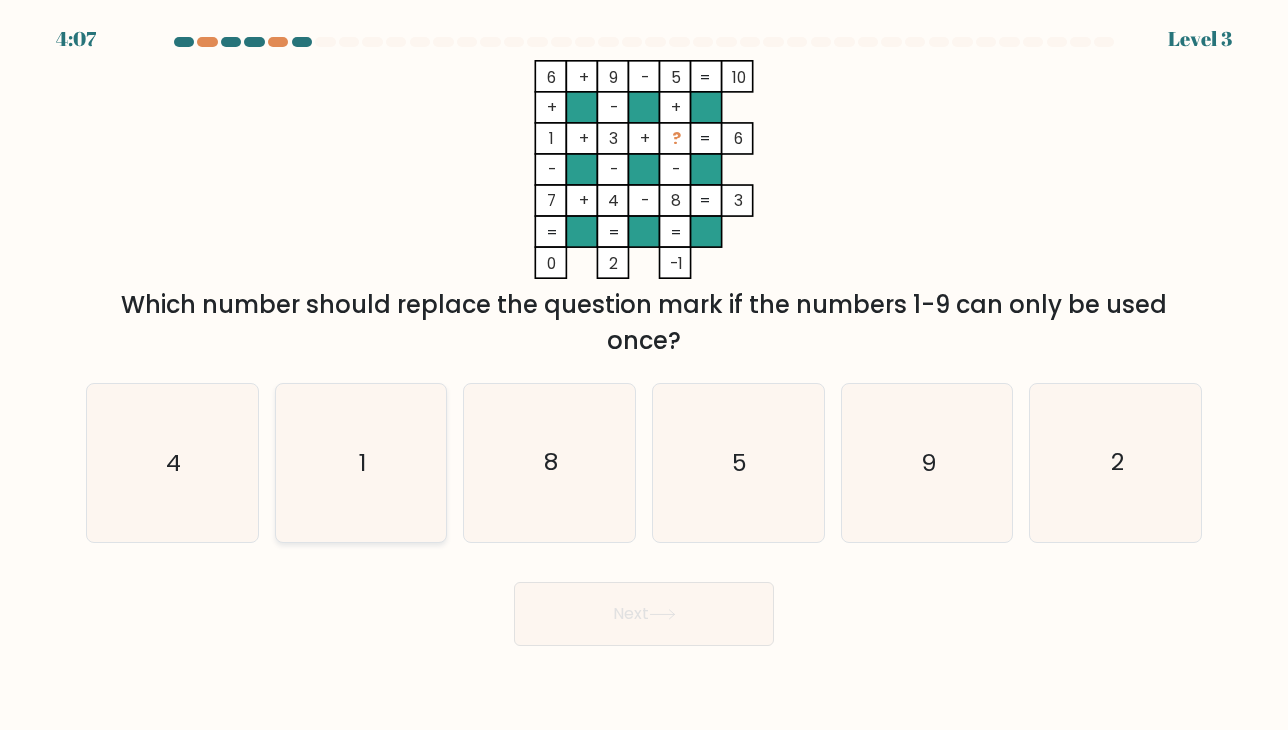 click on "1" 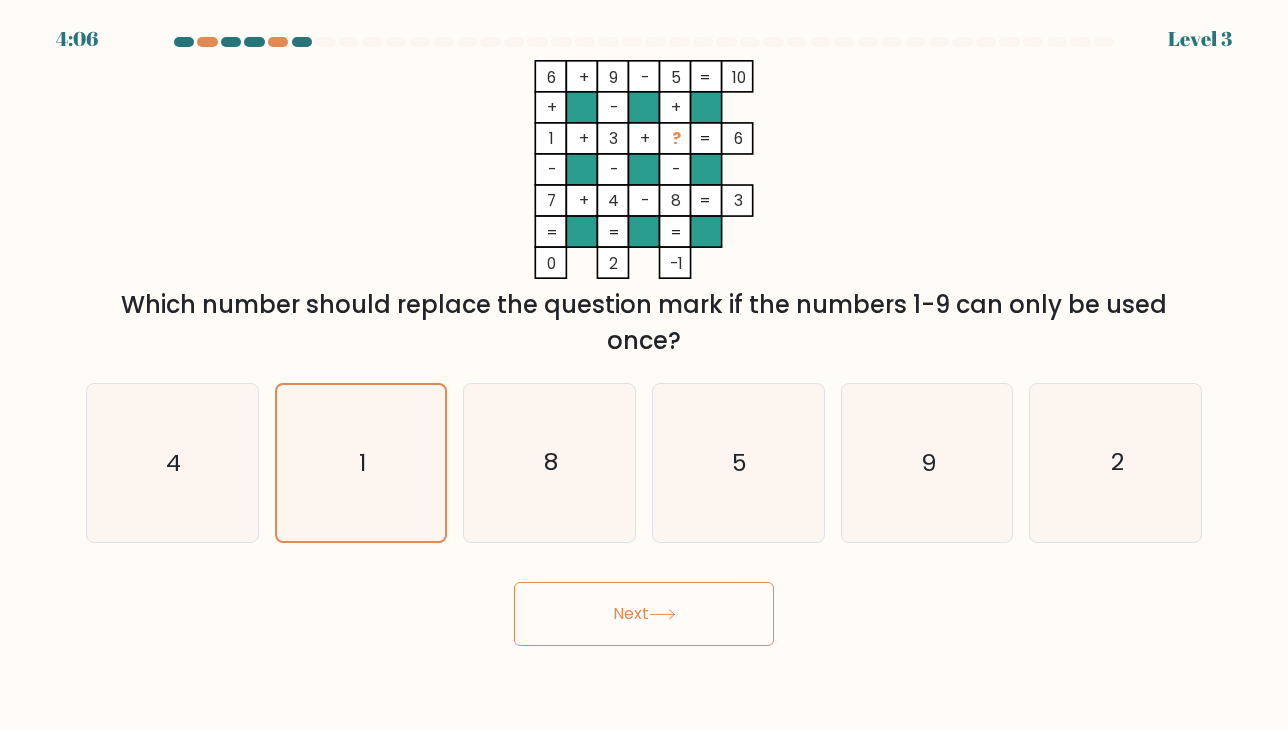 click on "Next" at bounding box center (644, 614) 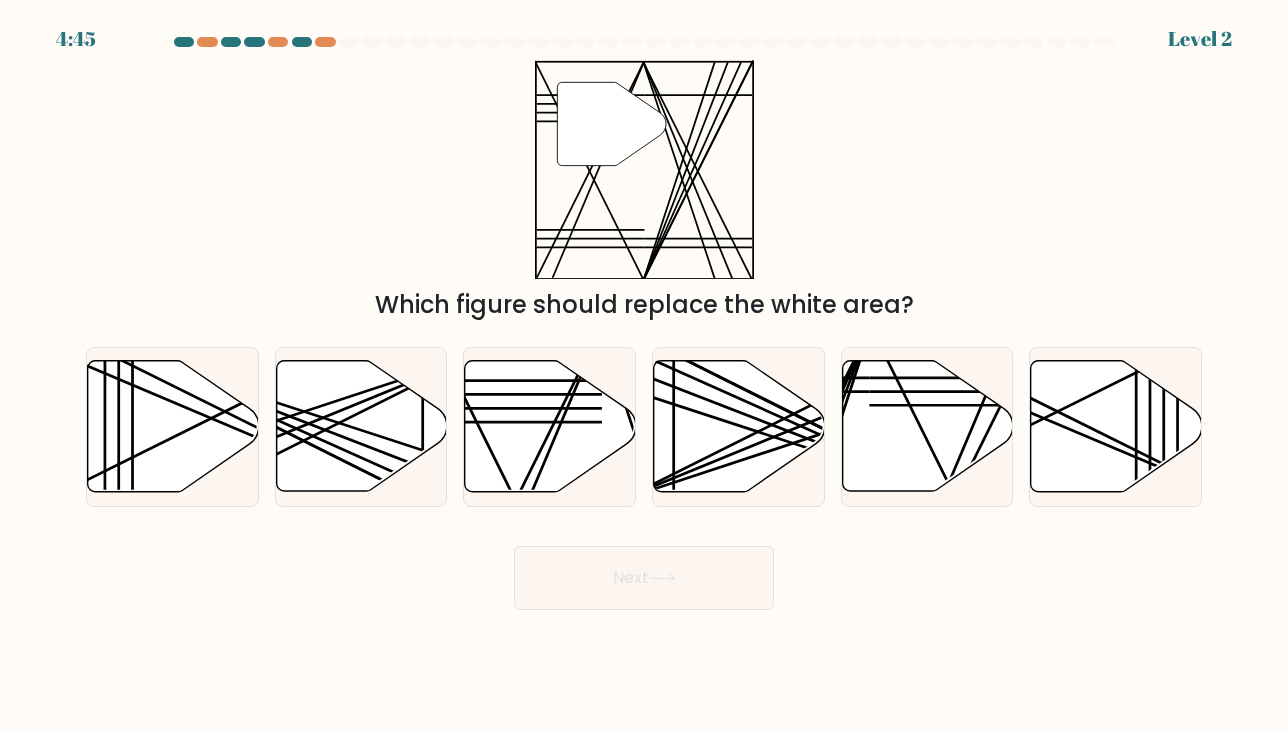 click on "c." at bounding box center [549, 427] 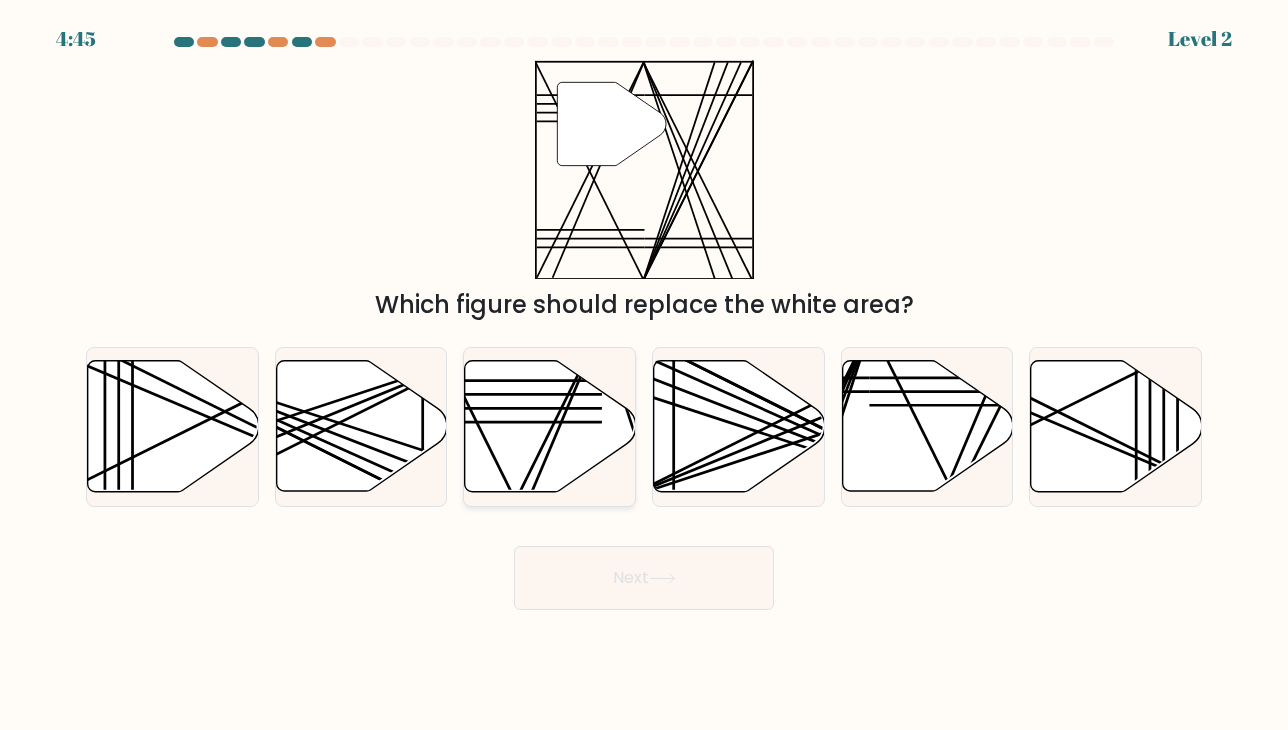 click 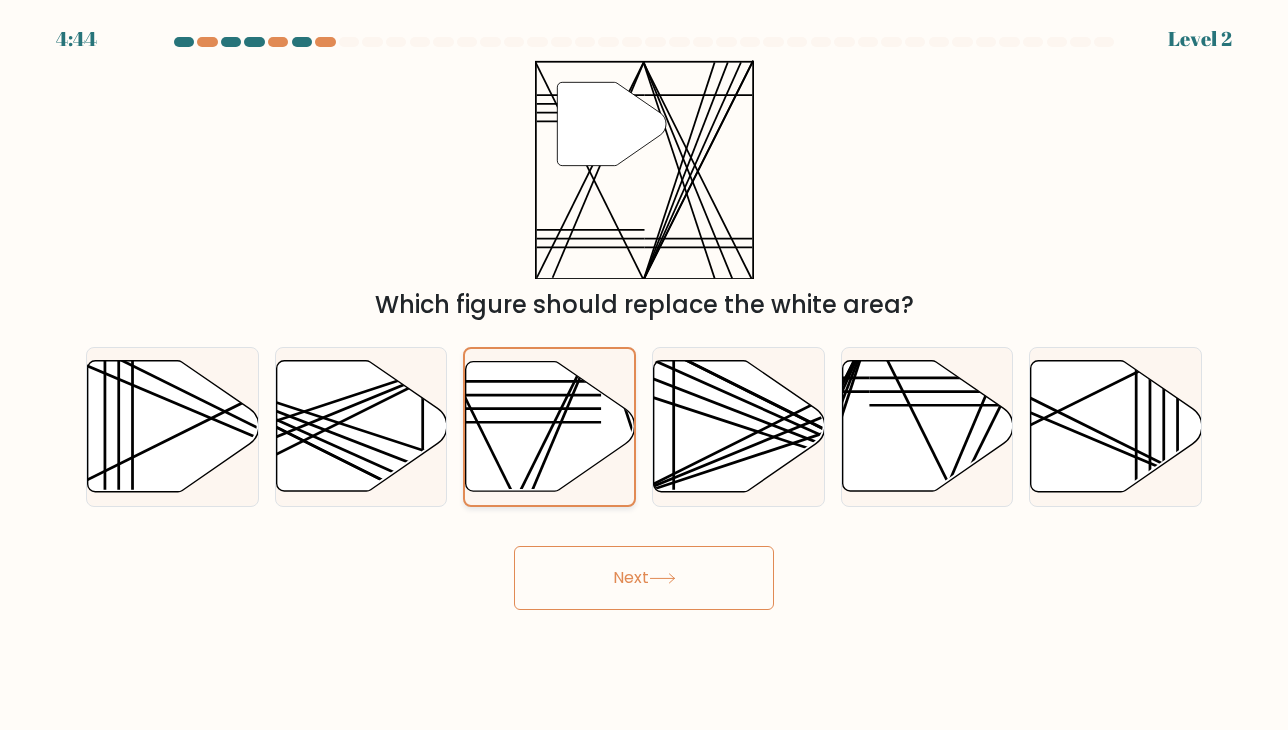 drag, startPoint x: 565, startPoint y: 569, endPoint x: 557, endPoint y: 454, distance: 115.27792 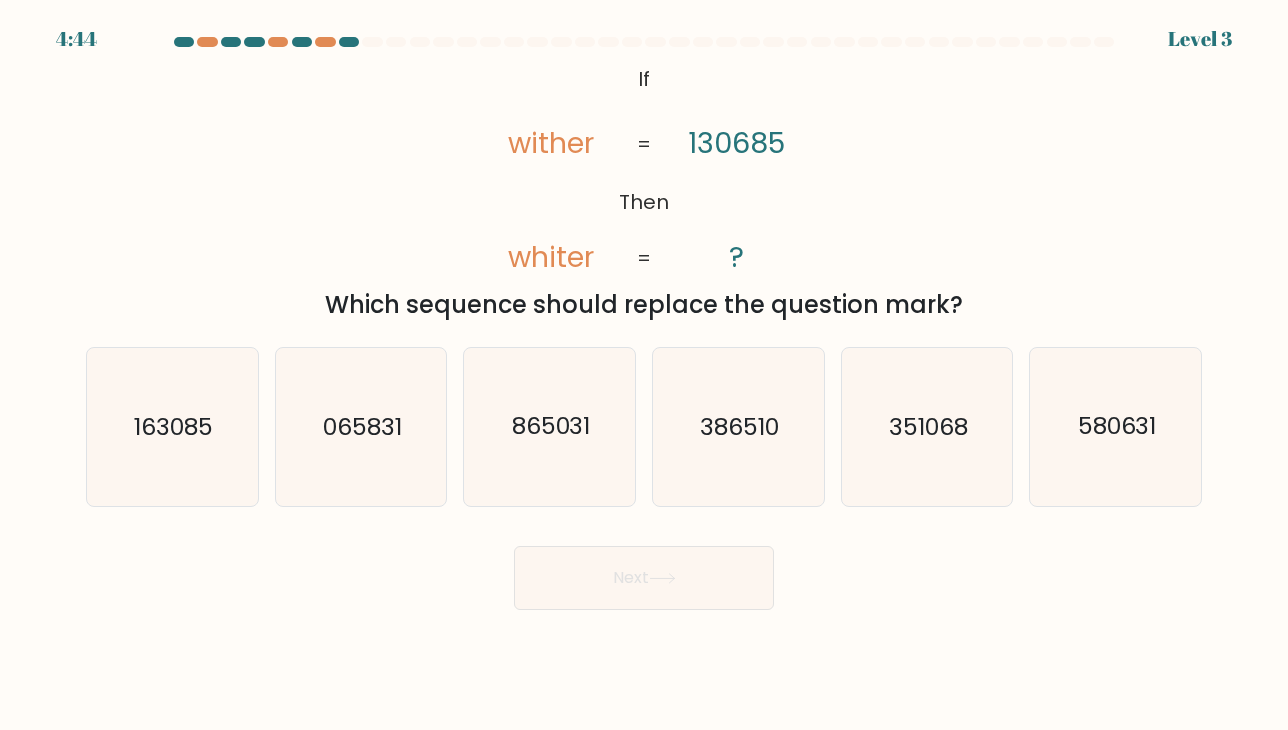 click on "865031" 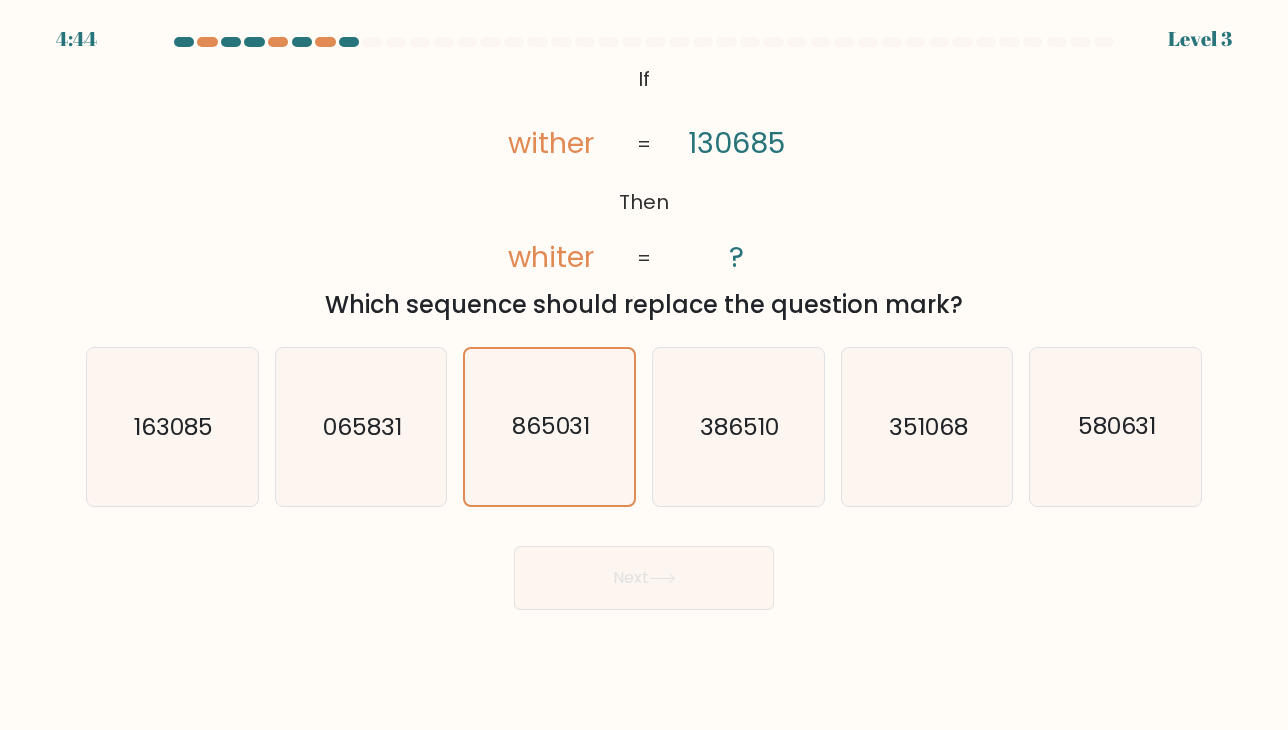 drag, startPoint x: 571, startPoint y: 573, endPoint x: 569, endPoint y: 557, distance: 16.124516 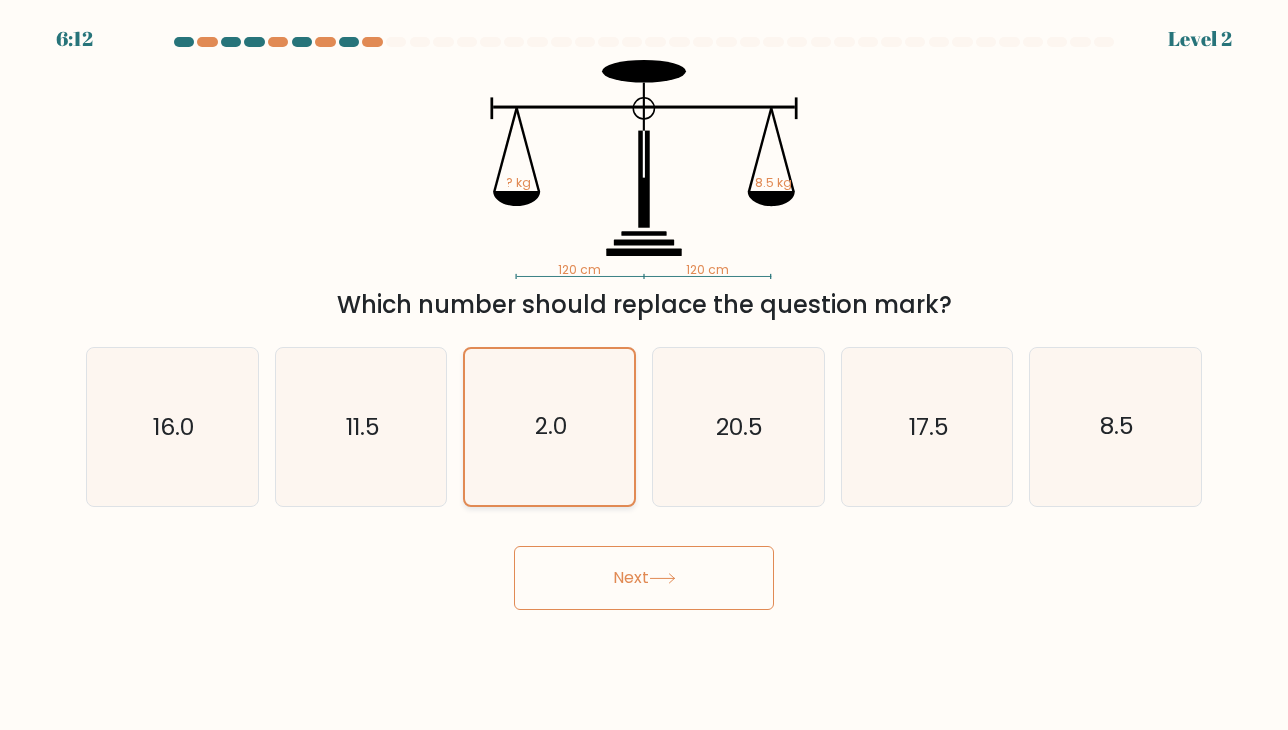 drag, startPoint x: 560, startPoint y: 559, endPoint x: 555, endPoint y: 445, distance: 114.1096 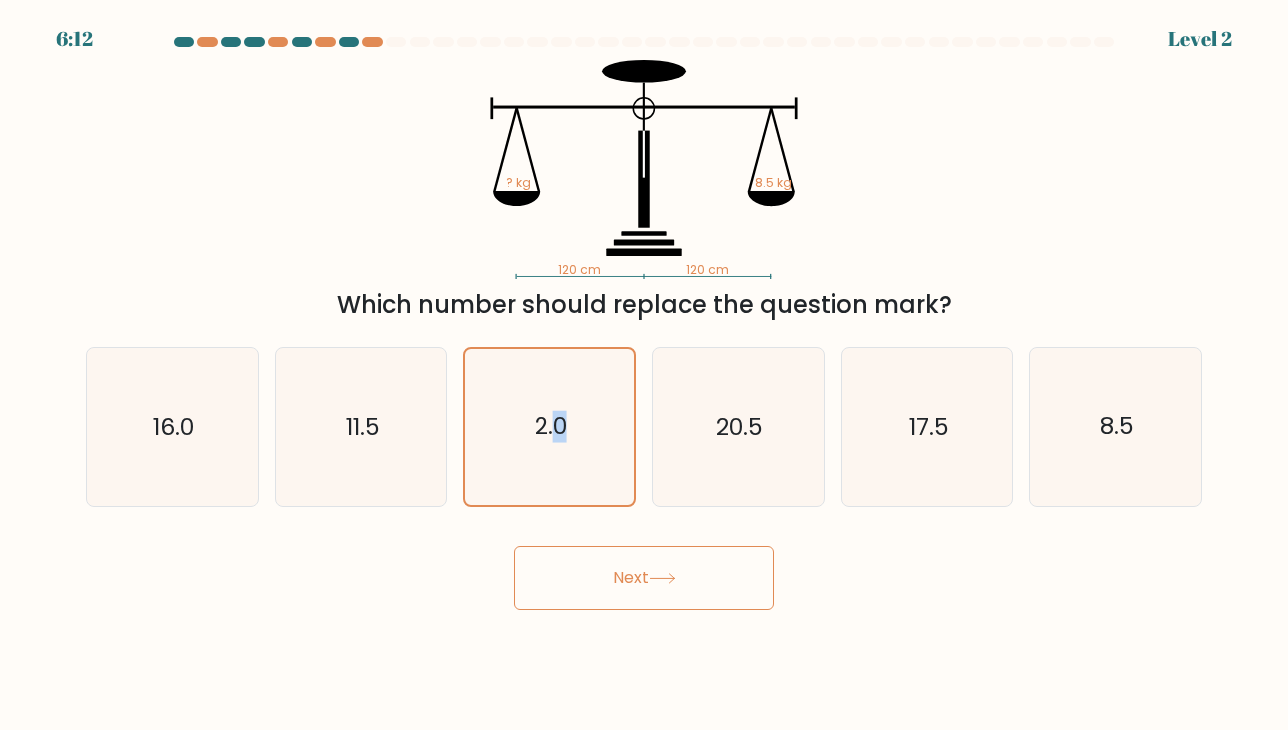 drag, startPoint x: 564, startPoint y: 444, endPoint x: 580, endPoint y: 521, distance: 78.64477 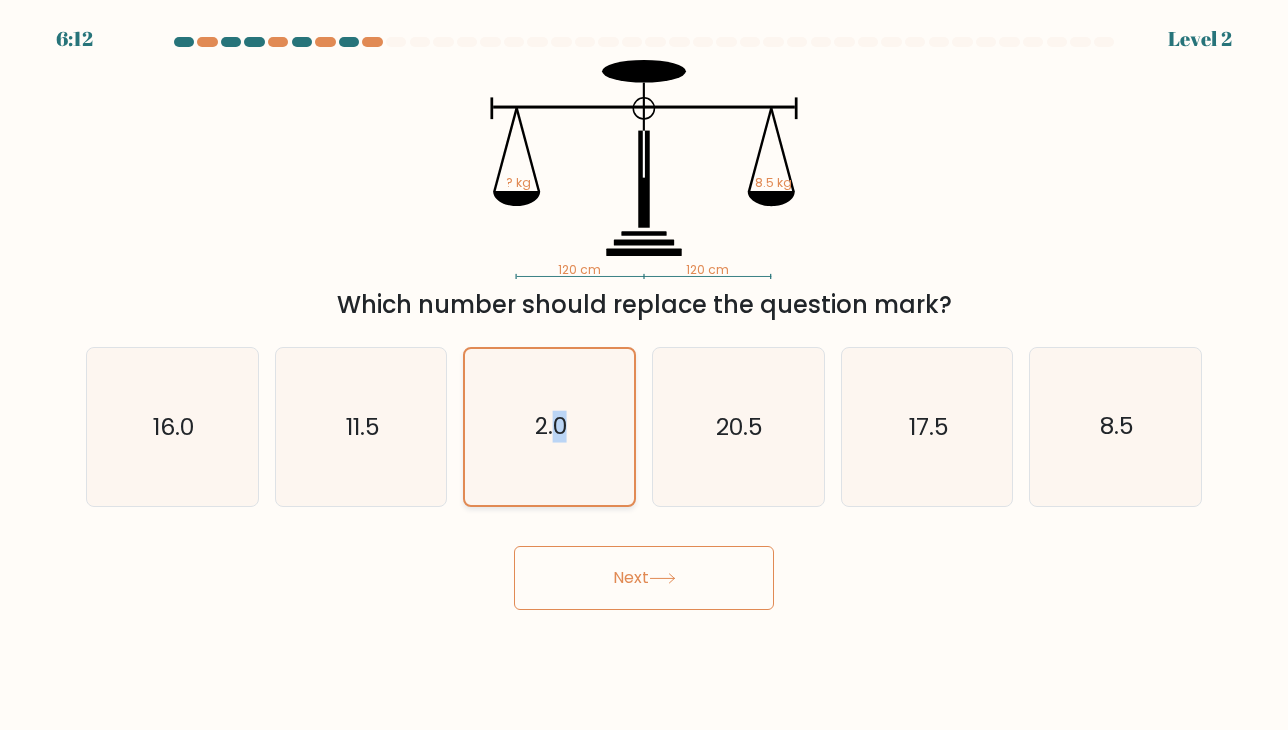 drag, startPoint x: 590, startPoint y: 563, endPoint x: 581, endPoint y: 421, distance: 142.28493 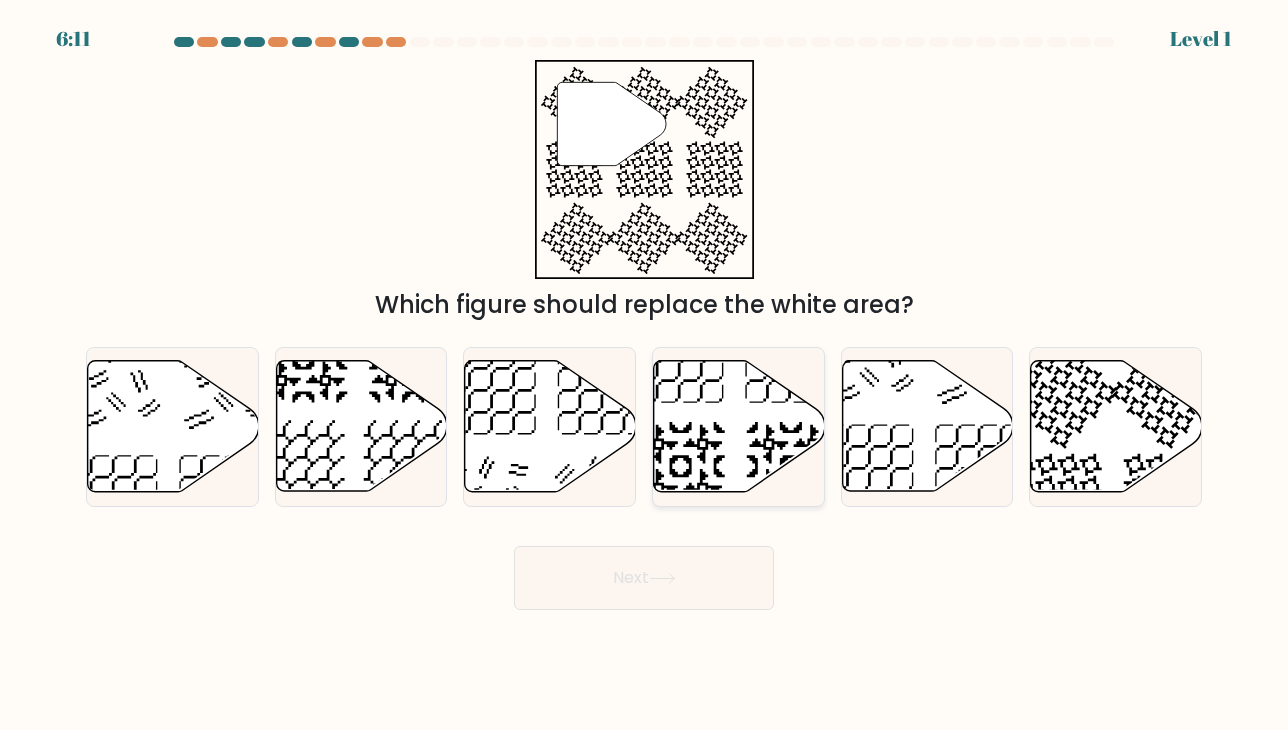 drag, startPoint x: 585, startPoint y: 450, endPoint x: 700, endPoint y: 444, distance: 115.15642 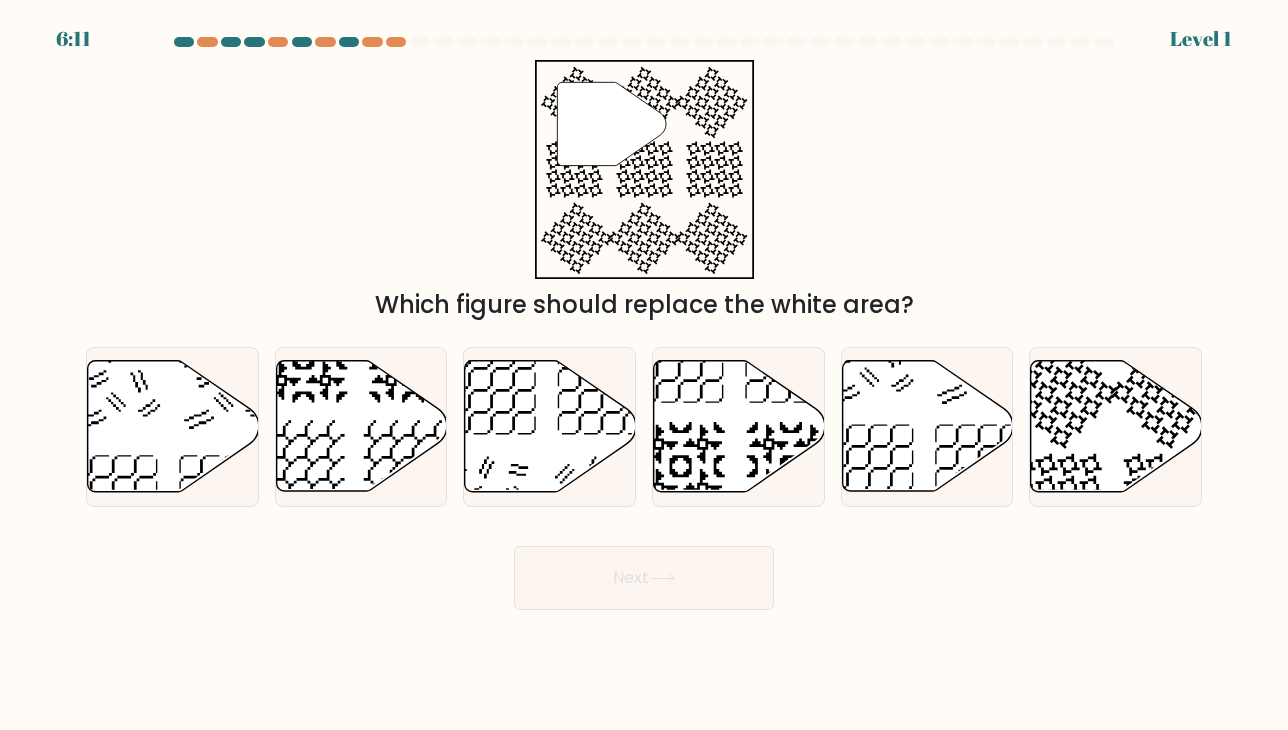 drag, startPoint x: 710, startPoint y: 435, endPoint x: 680, endPoint y: 585, distance: 152.97058 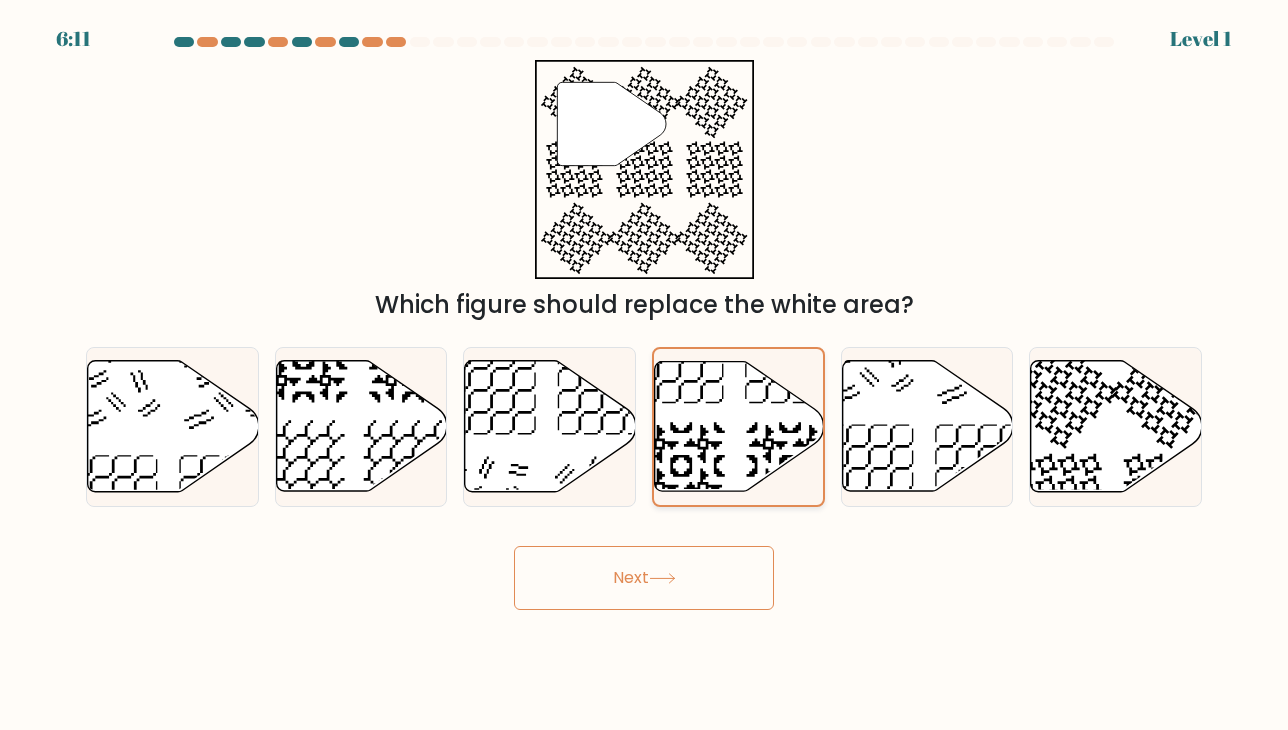 drag, startPoint x: 680, startPoint y: 585, endPoint x: 723, endPoint y: 490, distance: 104.27847 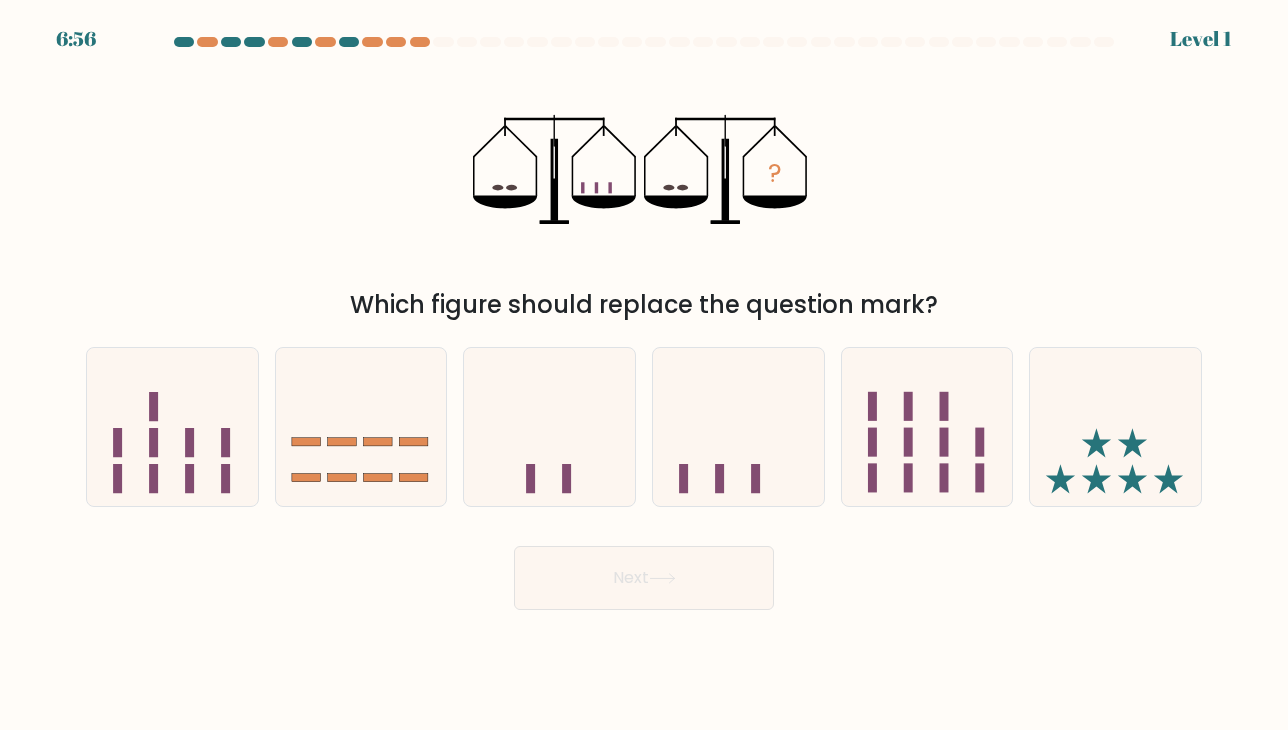 drag, startPoint x: 724, startPoint y: 487, endPoint x: 699, endPoint y: 548, distance: 65.9242 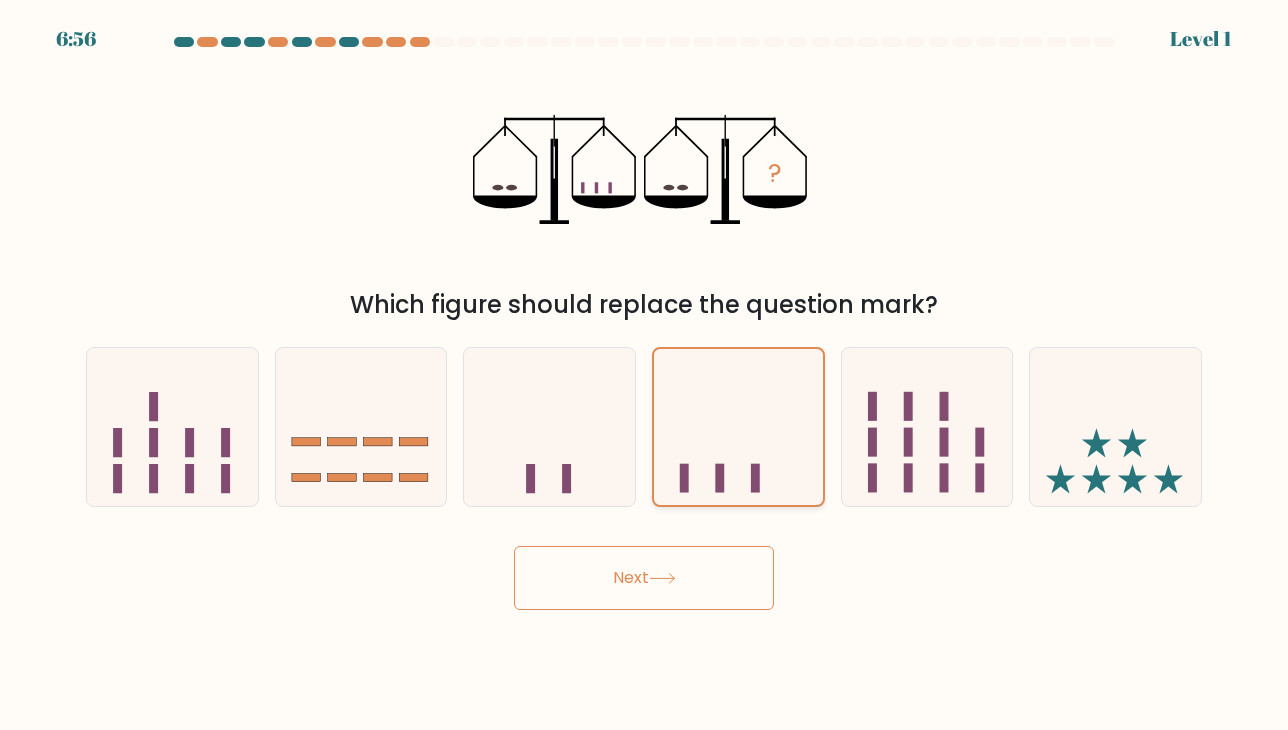 drag, startPoint x: 699, startPoint y: 548, endPoint x: 756, endPoint y: 483, distance: 86.4523 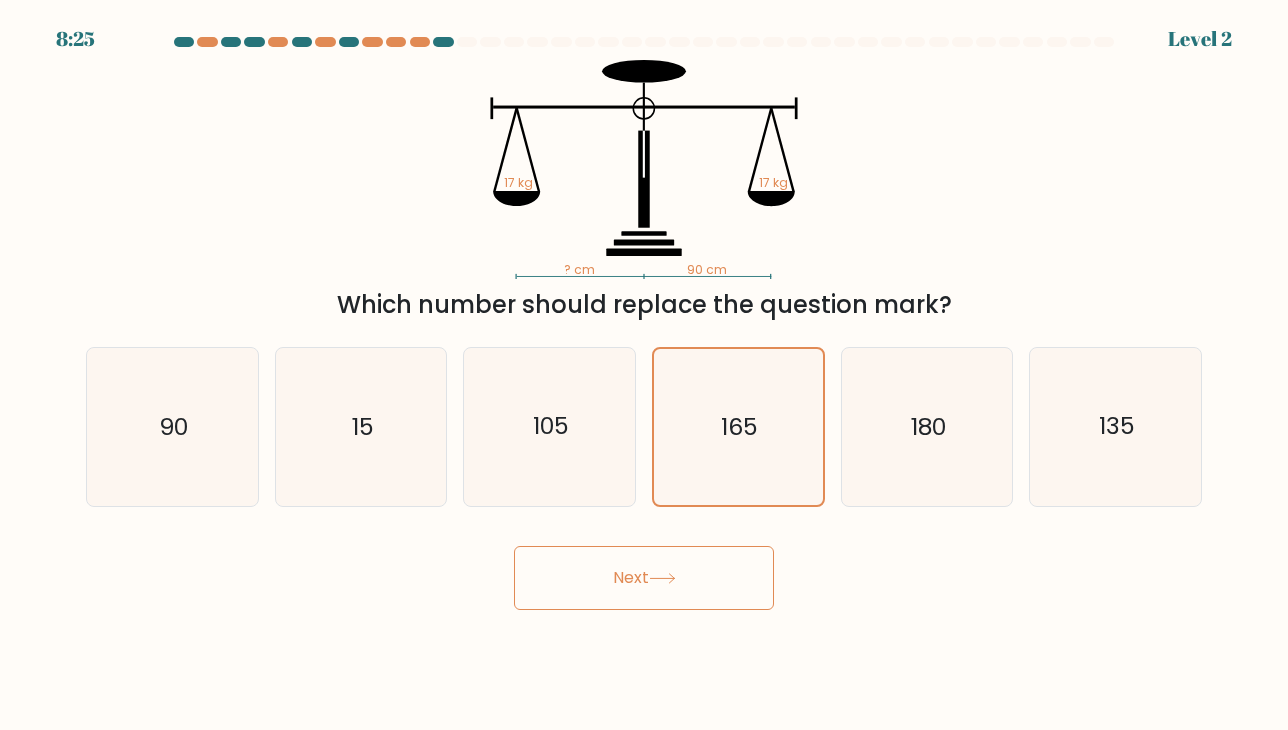 click on "Next" at bounding box center (644, 570) 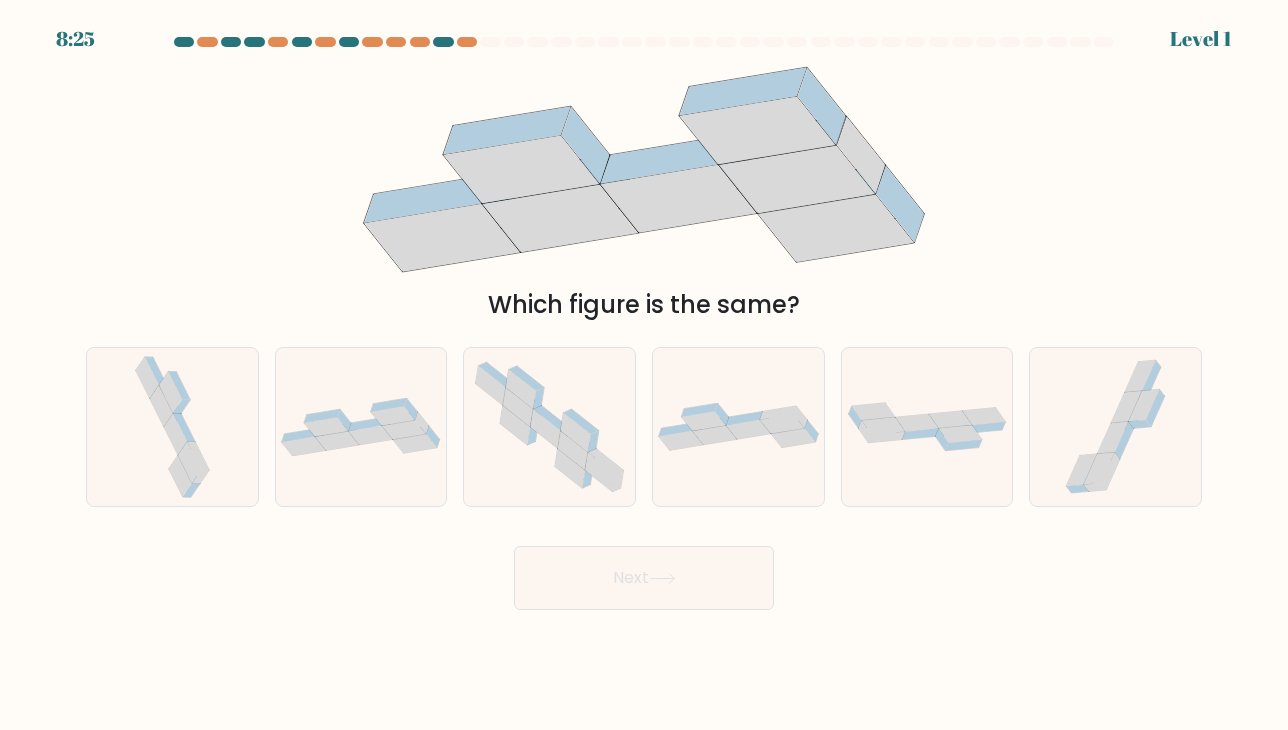 click at bounding box center (927, 427) 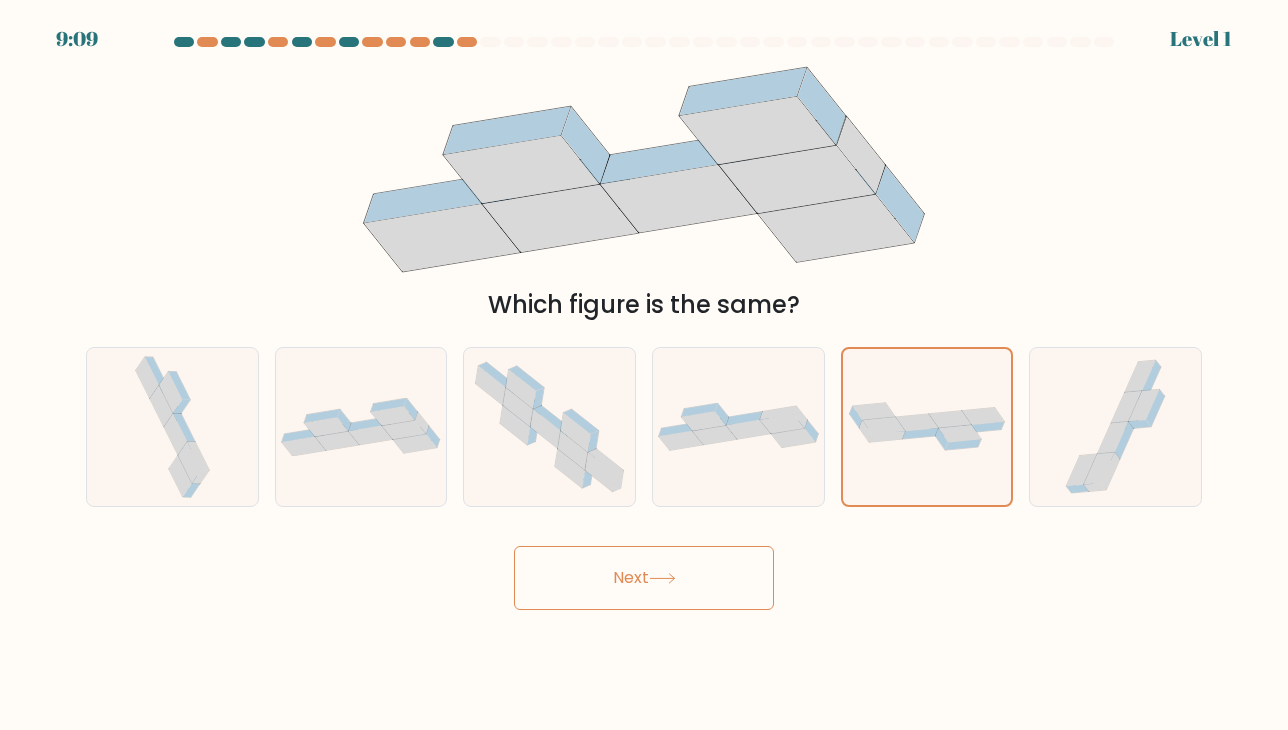 click on "Next" at bounding box center (644, 578) 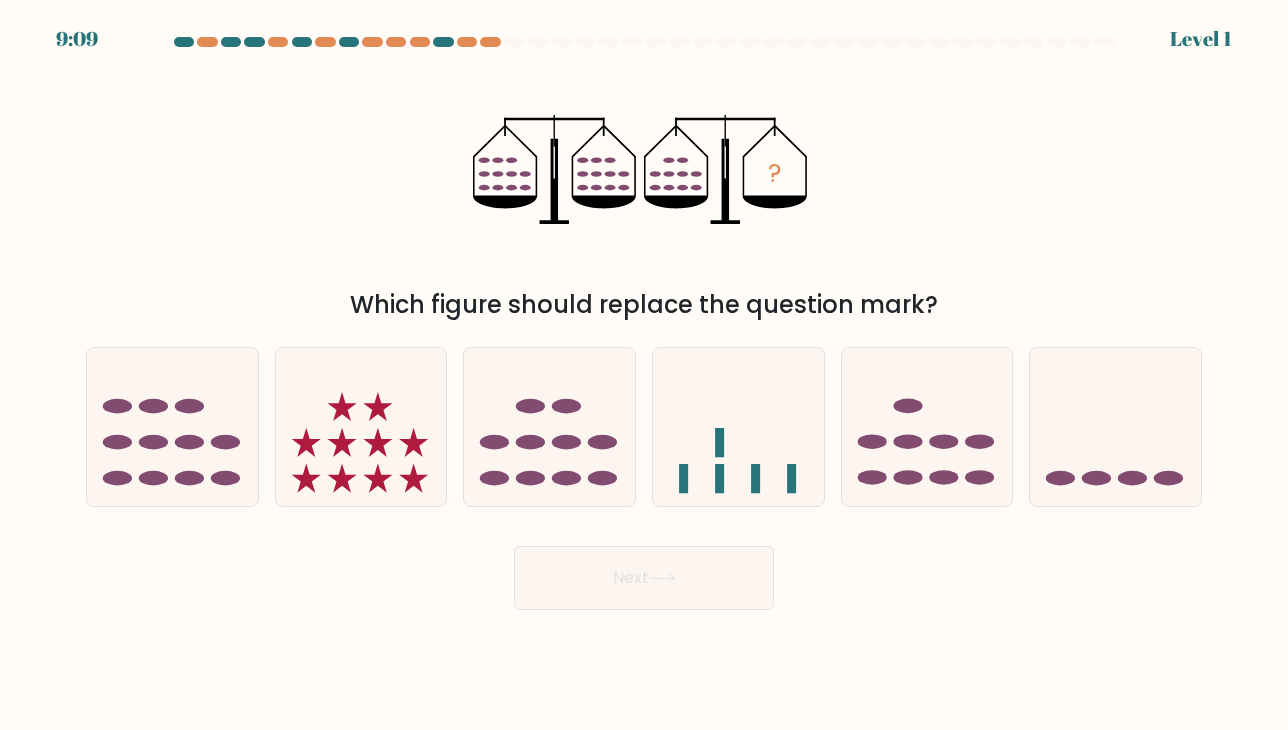click 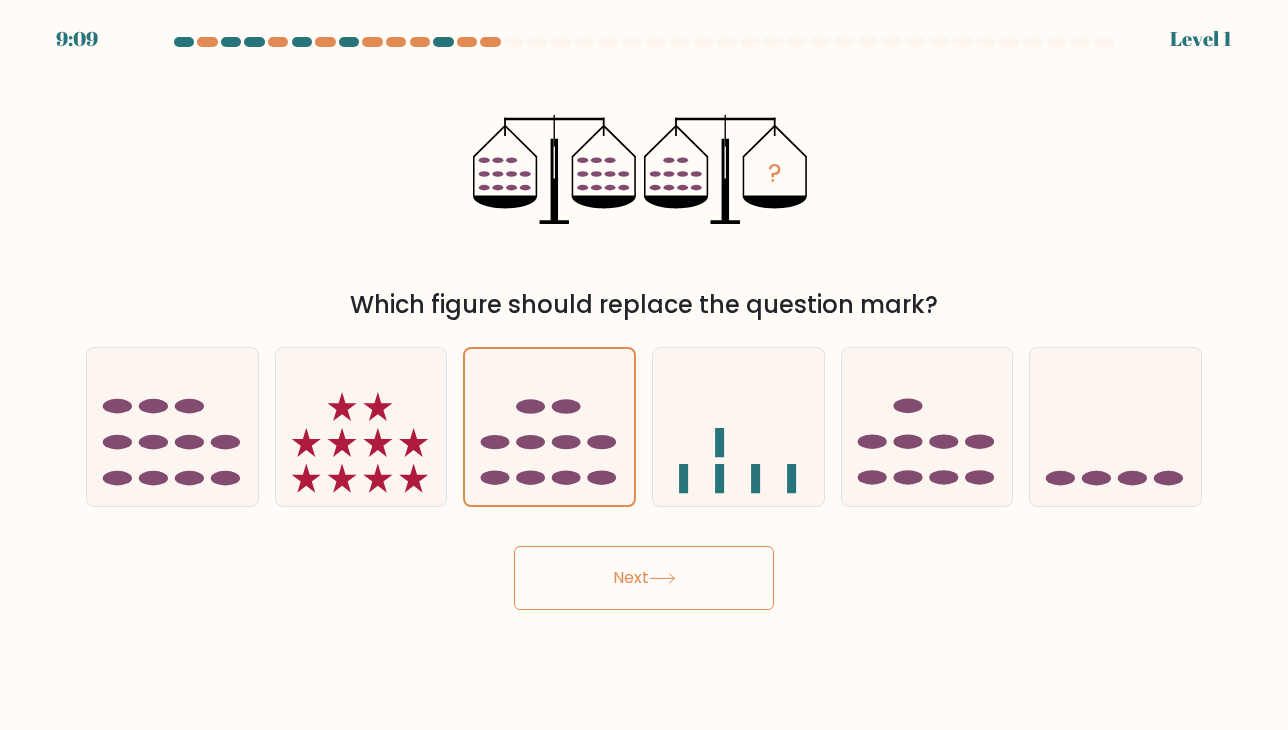 drag, startPoint x: 584, startPoint y: 541, endPoint x: 569, endPoint y: 557, distance: 21.931713 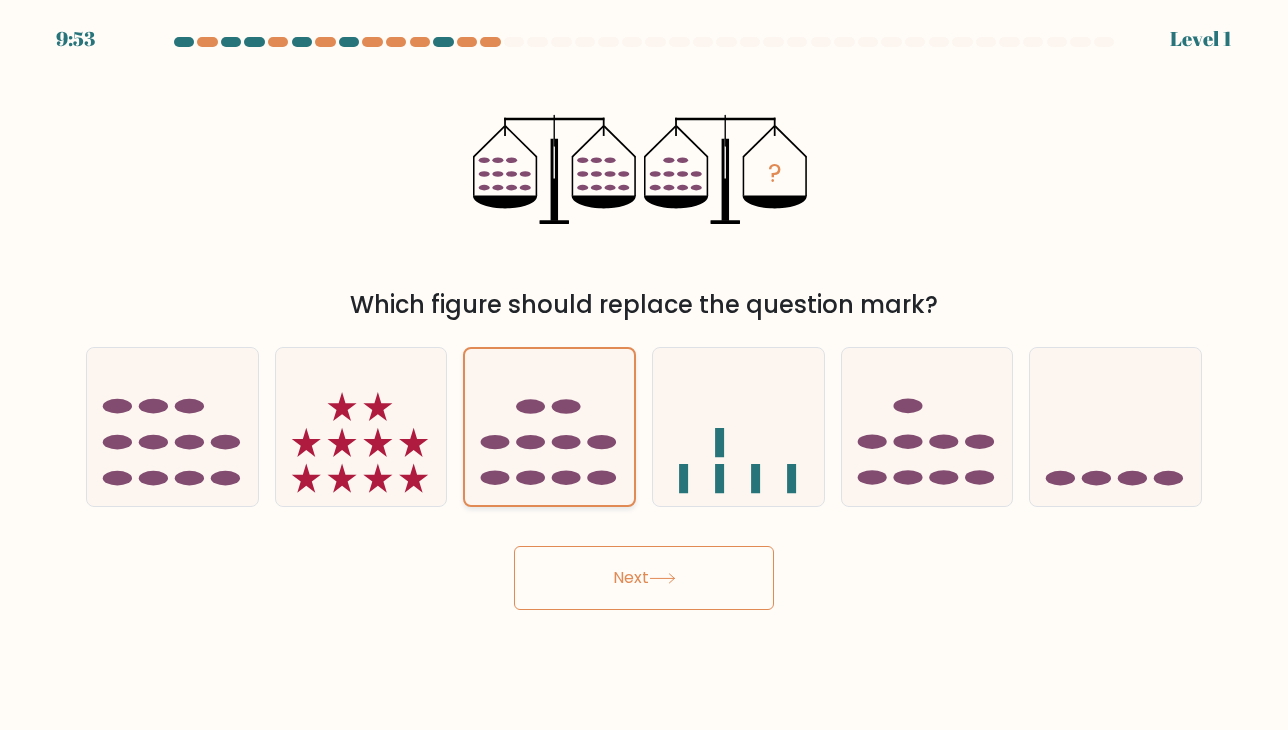 drag, startPoint x: 564, startPoint y: 568, endPoint x: 489, endPoint y: 473, distance: 121.037186 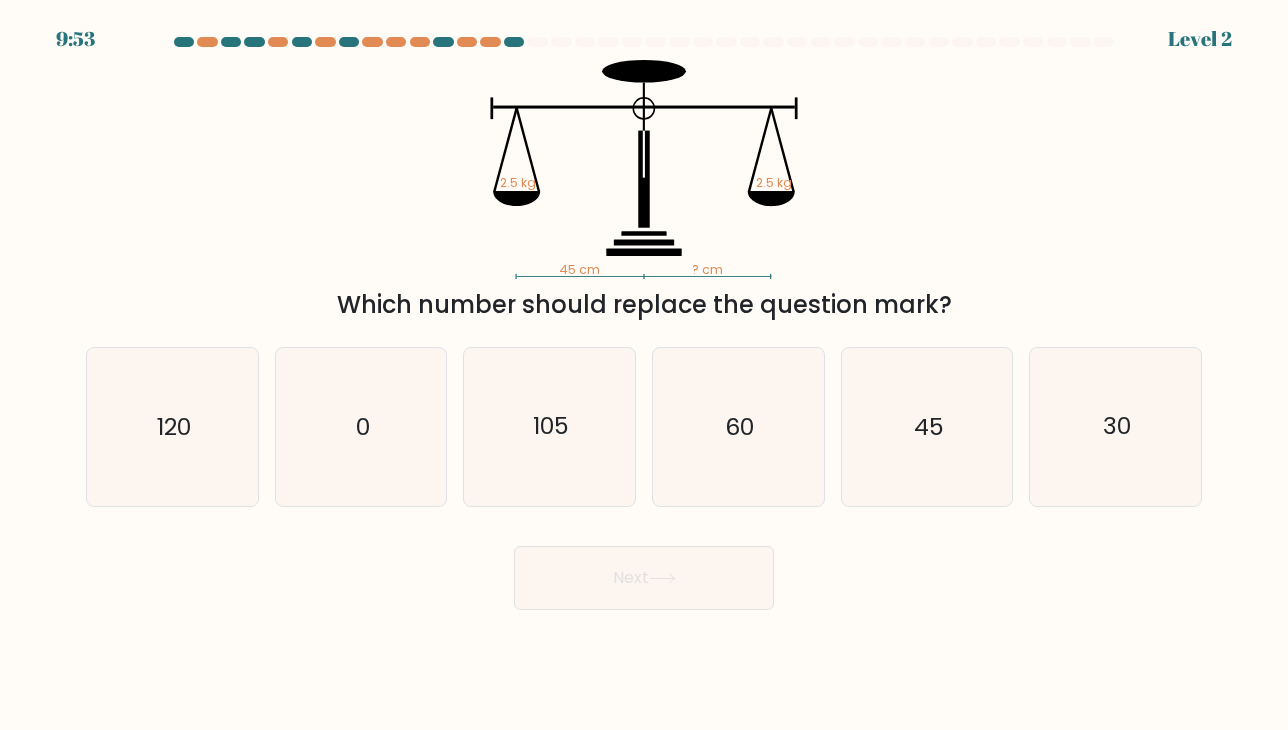 drag, startPoint x: 478, startPoint y: 460, endPoint x: 504, endPoint y: 510, distance: 56.35601 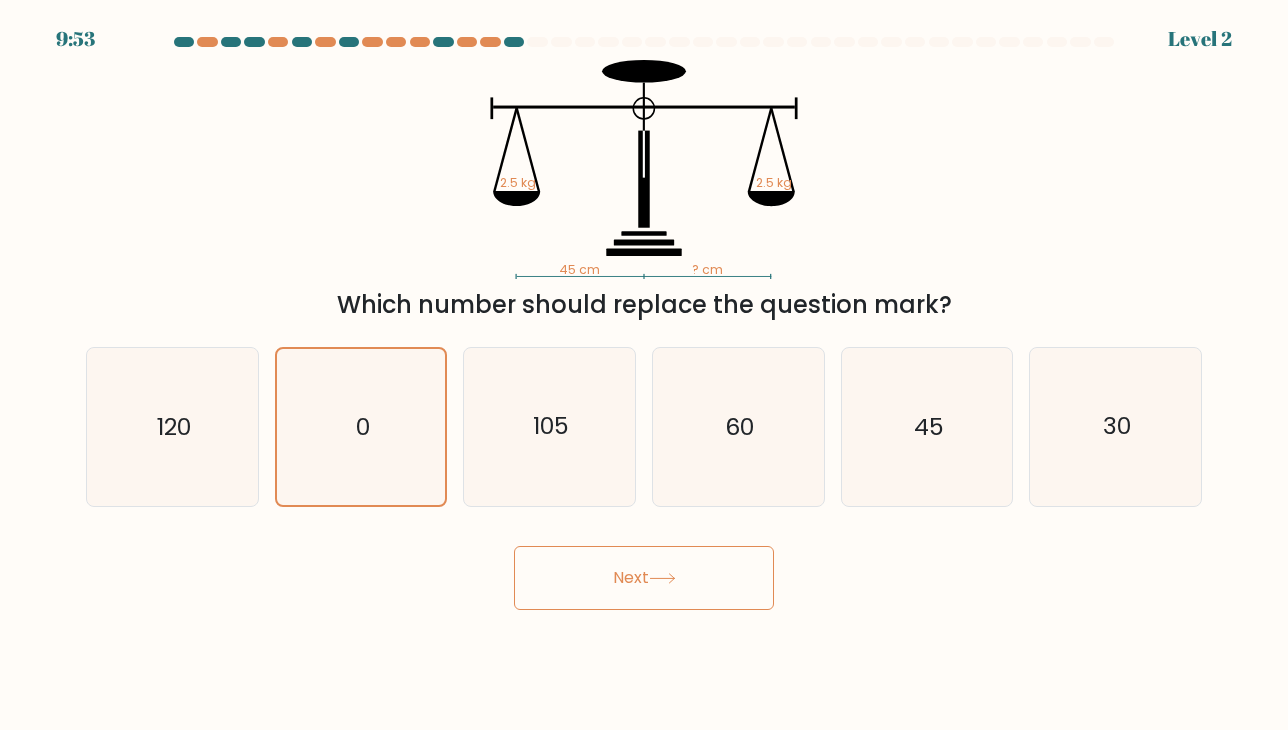 click on "Next" at bounding box center [644, 578] 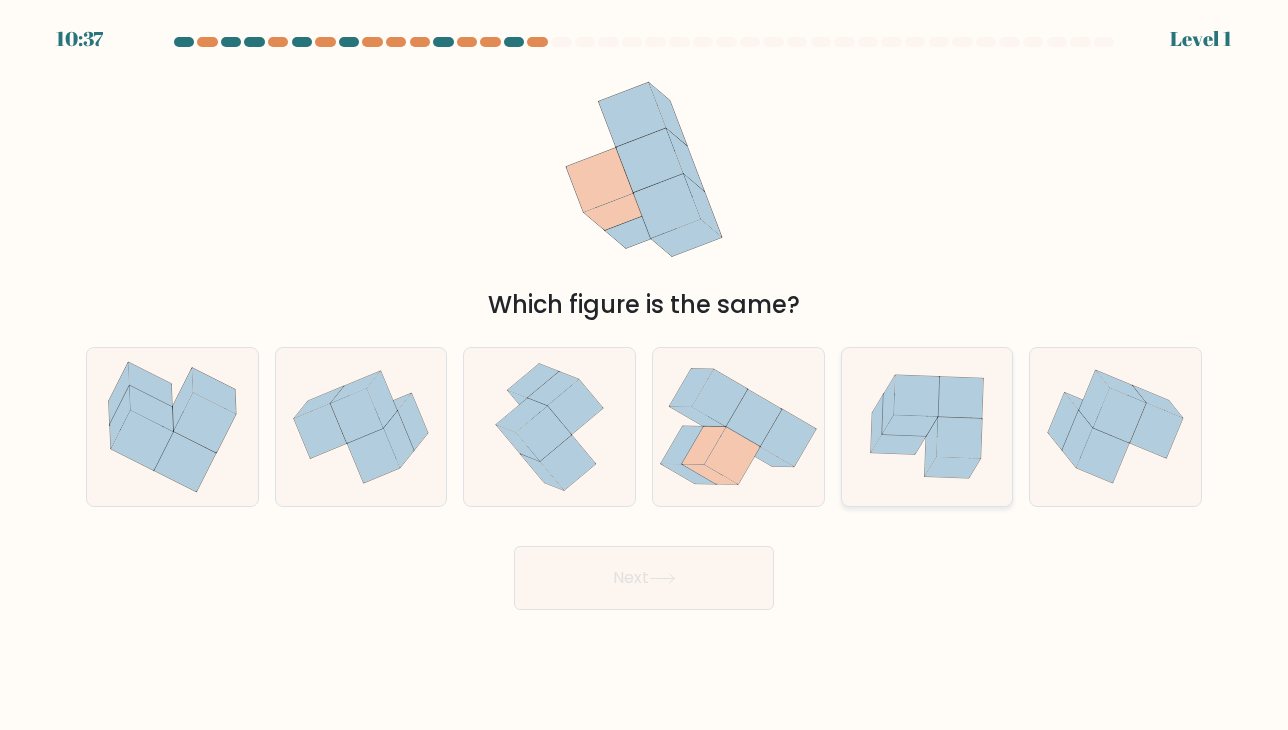 click 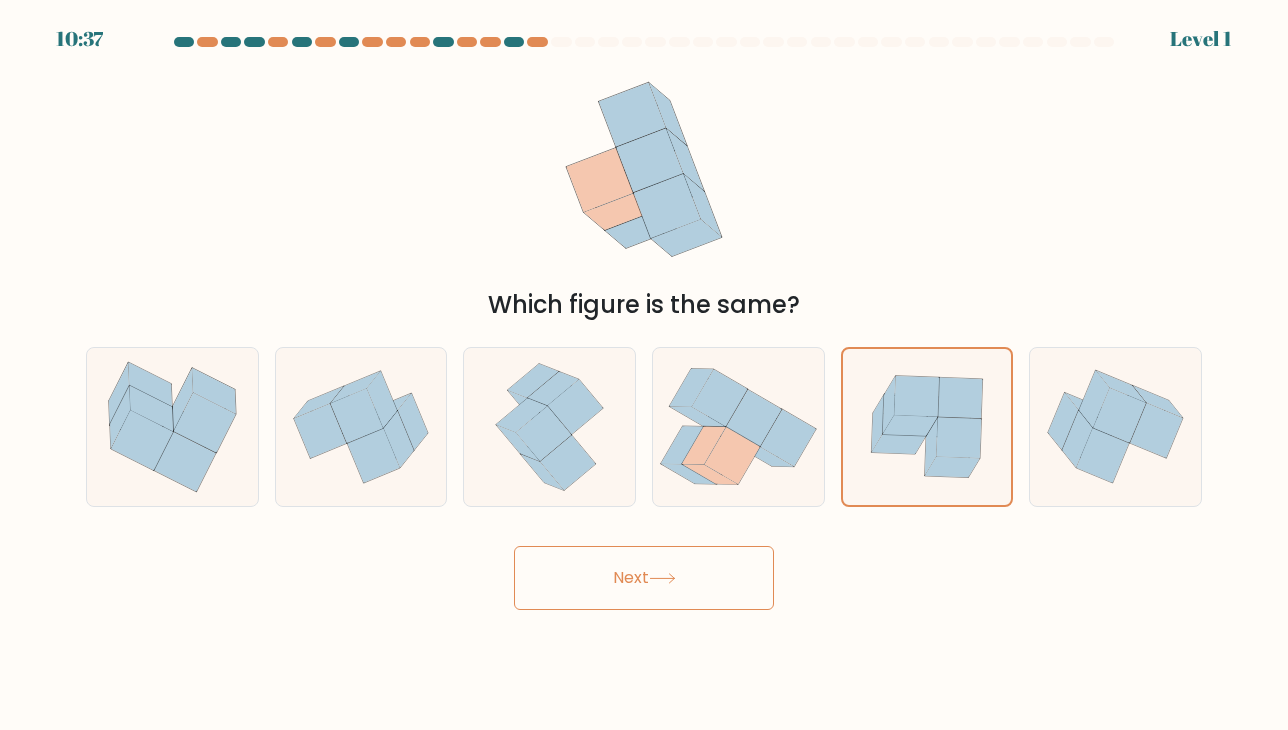 click on "Next" at bounding box center [644, 578] 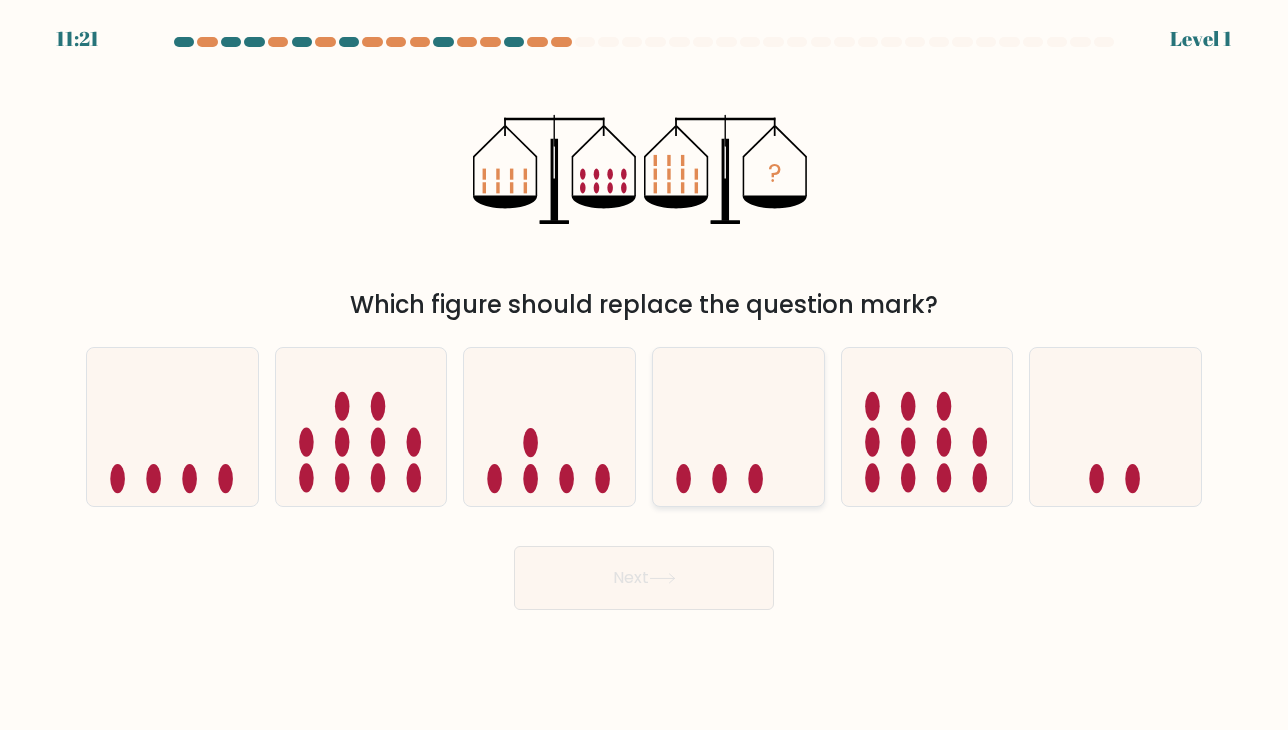 click 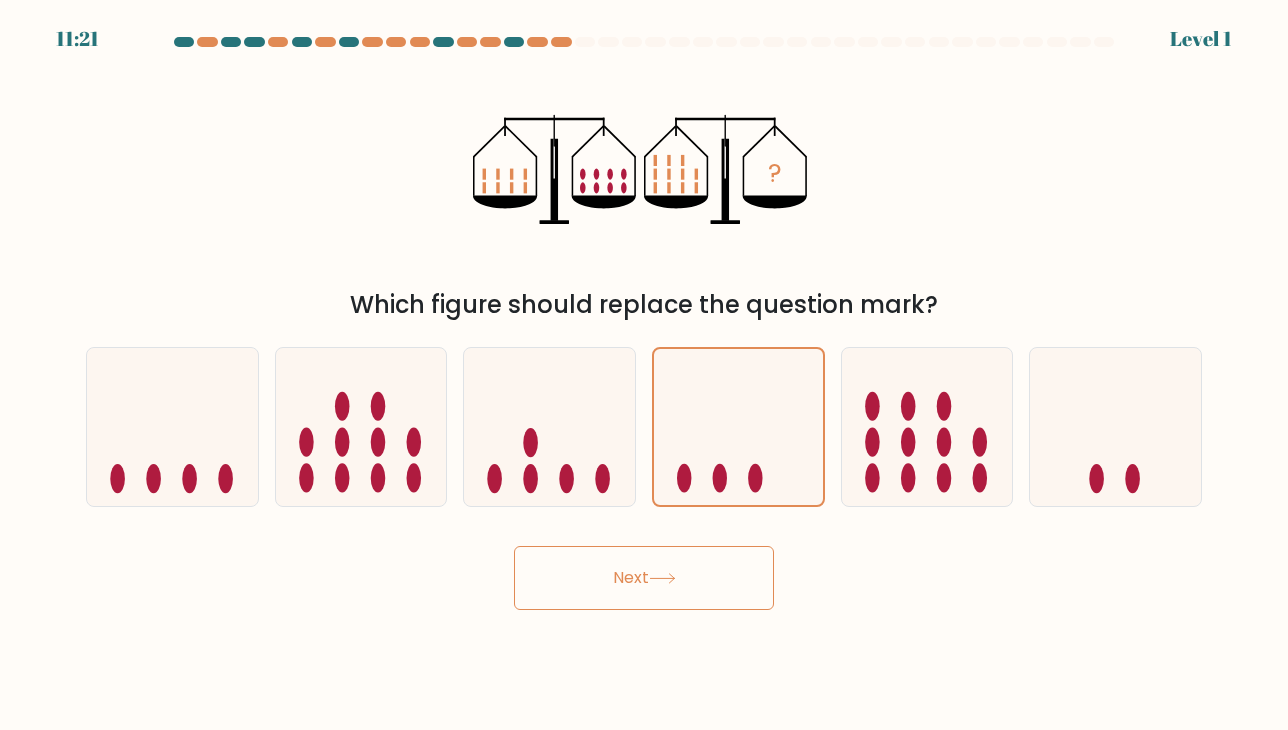 click on "Next" at bounding box center [644, 578] 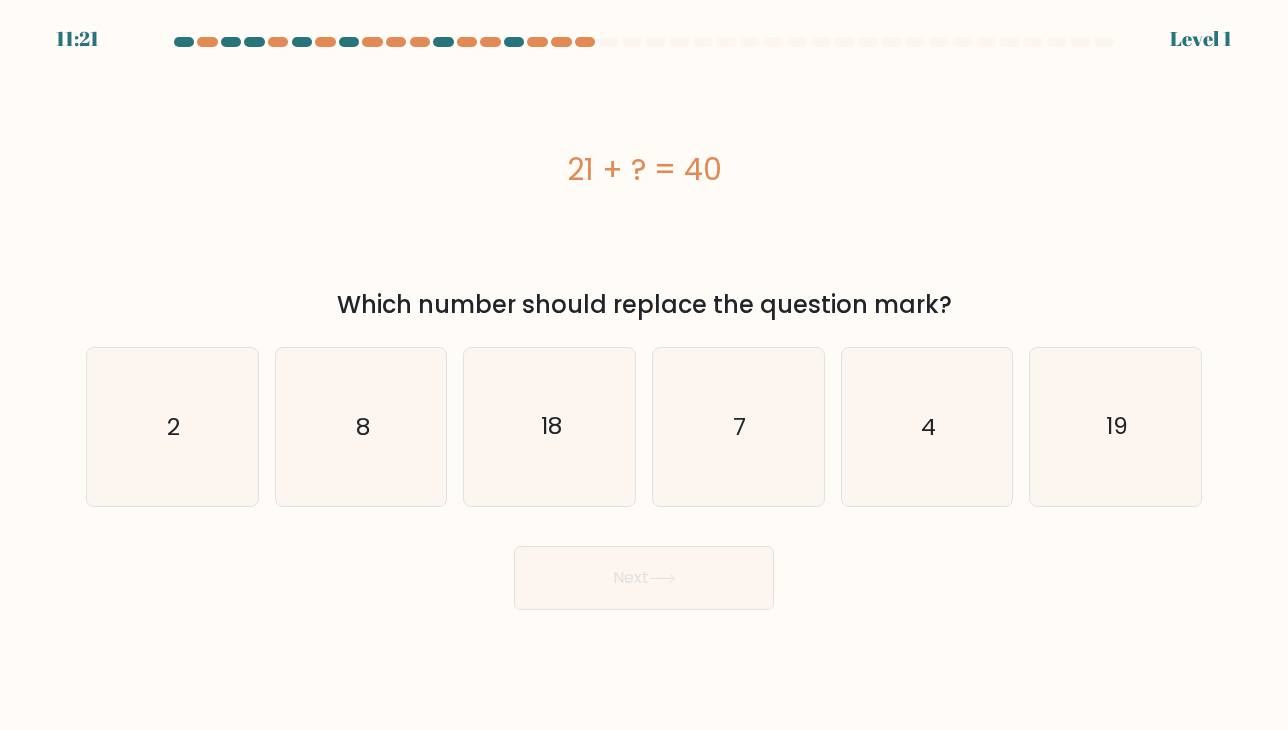 click on "18" 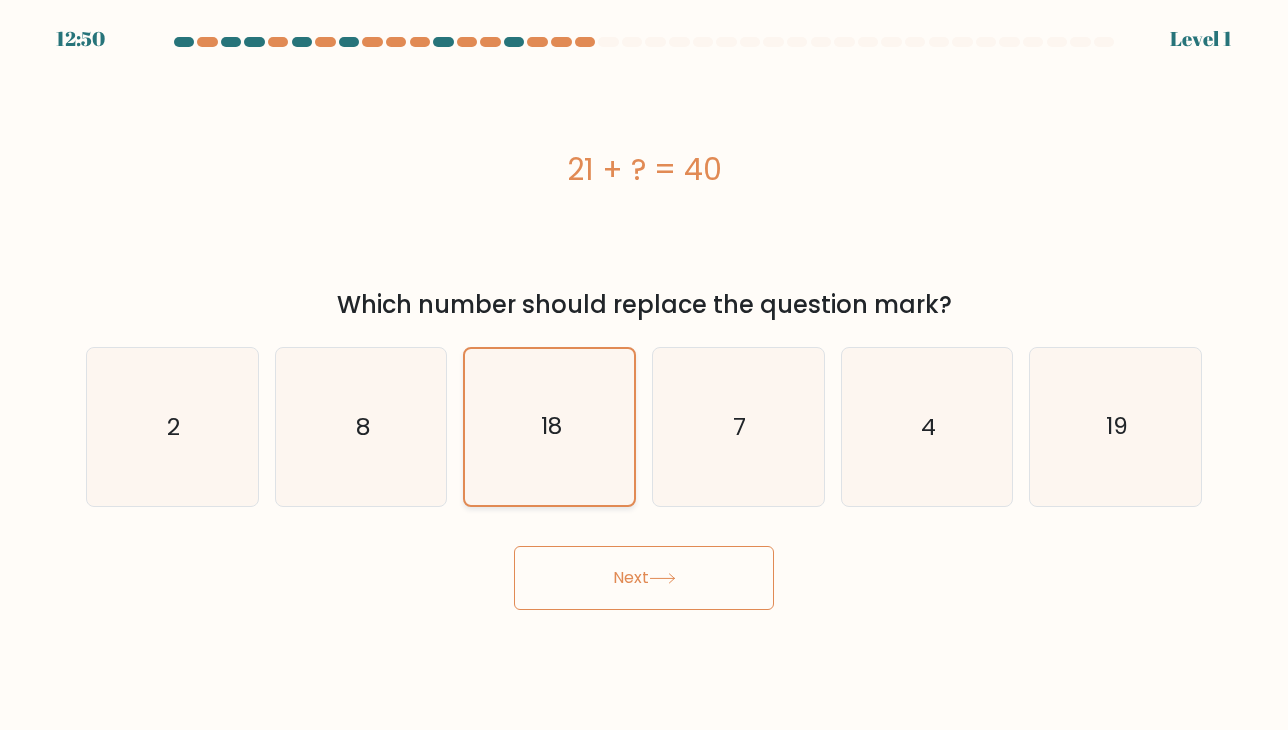 drag, startPoint x: 536, startPoint y: 557, endPoint x: 623, endPoint y: 501, distance: 103.46497 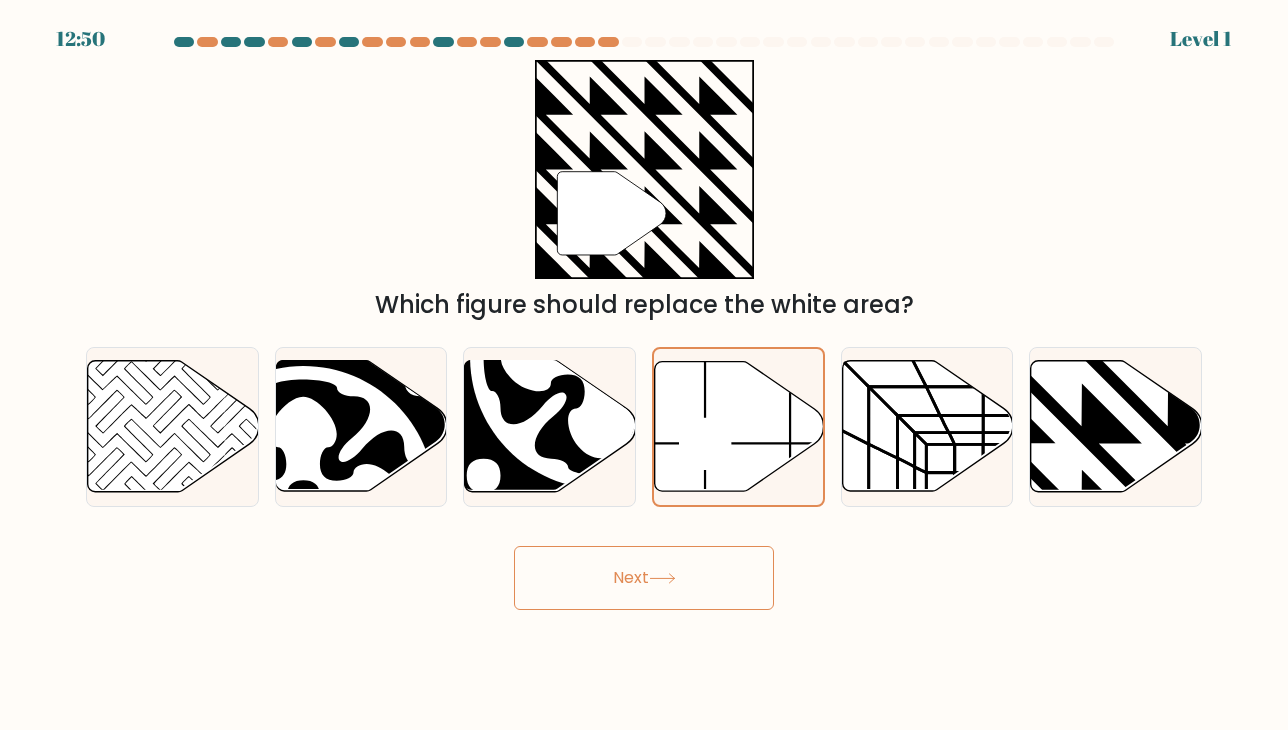 click on "Next" at bounding box center [644, 578] 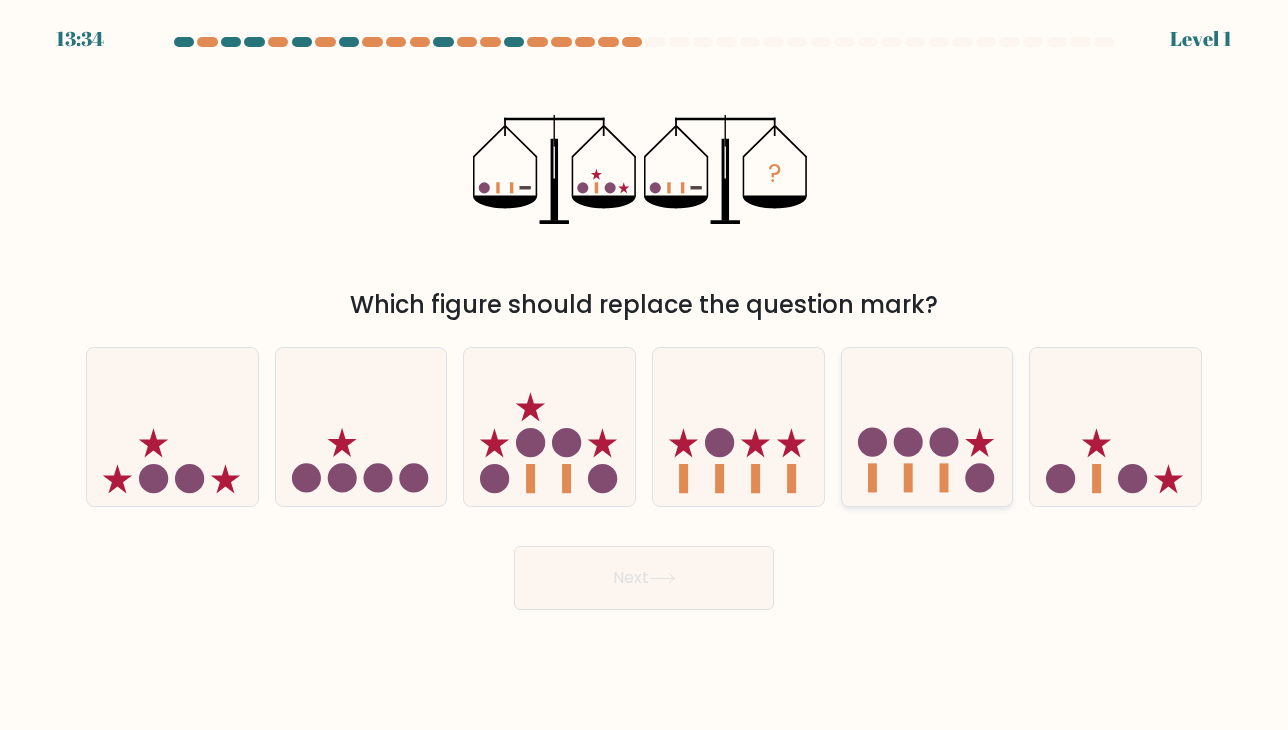 click 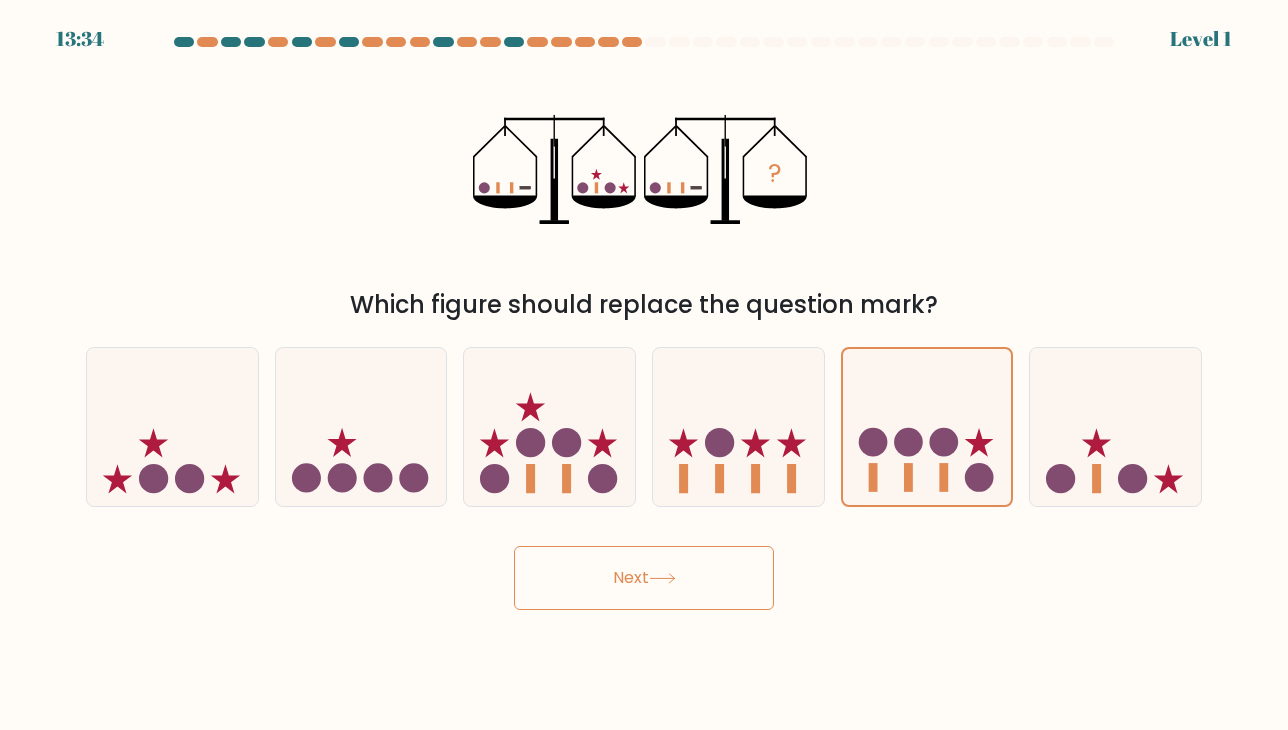 click on "Next" at bounding box center [644, 578] 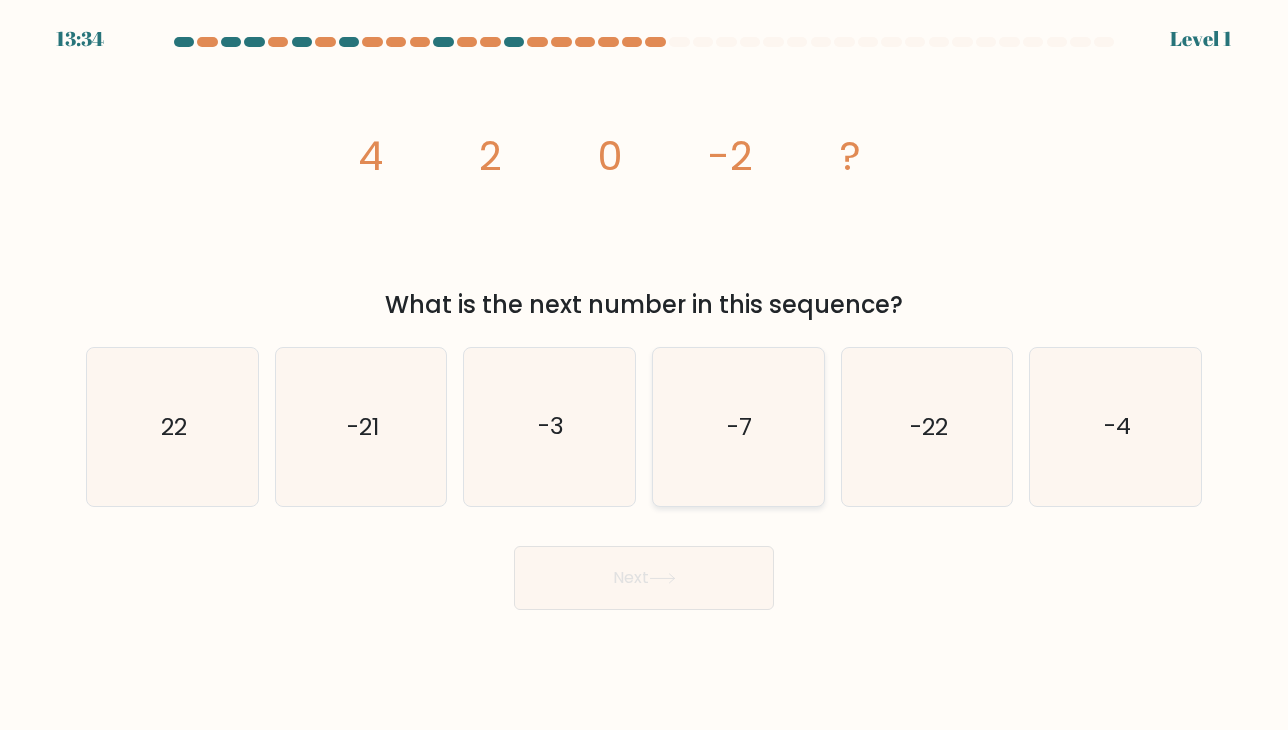 drag, startPoint x: 722, startPoint y: 414, endPoint x: 695, endPoint y: 460, distance: 53.338543 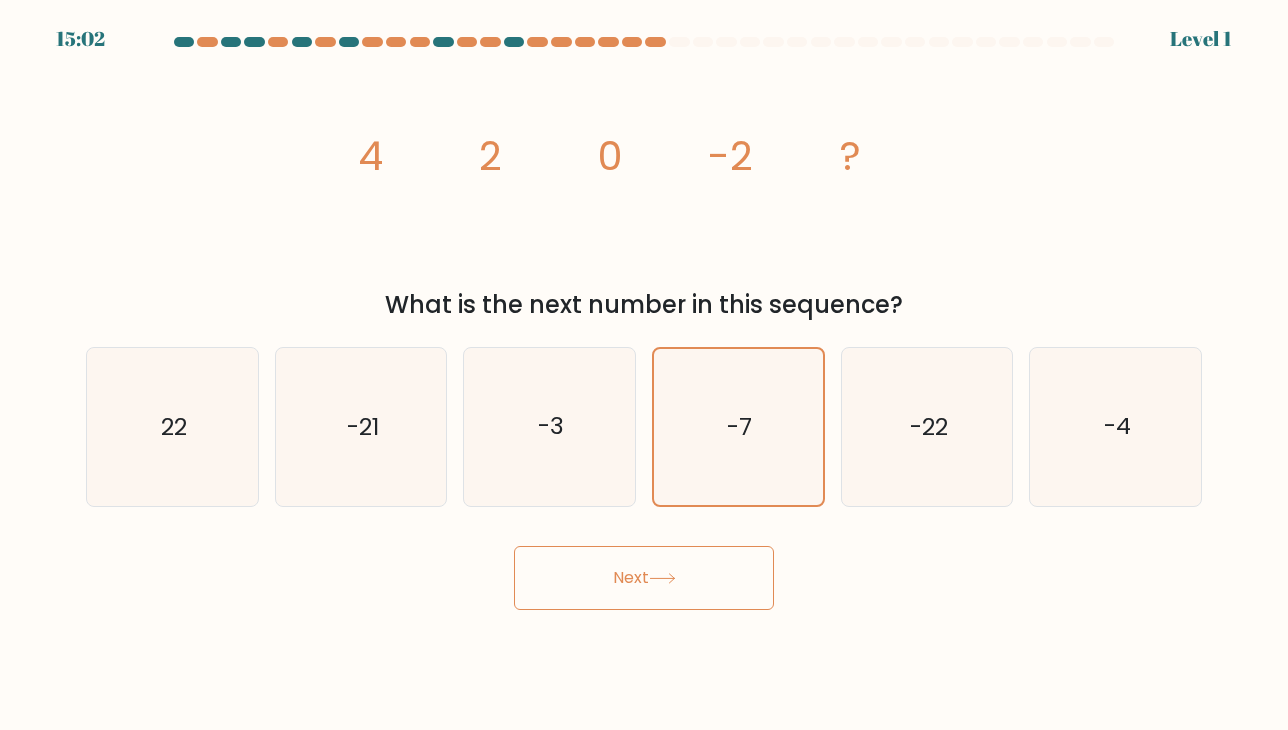 click on "Next" at bounding box center [644, 578] 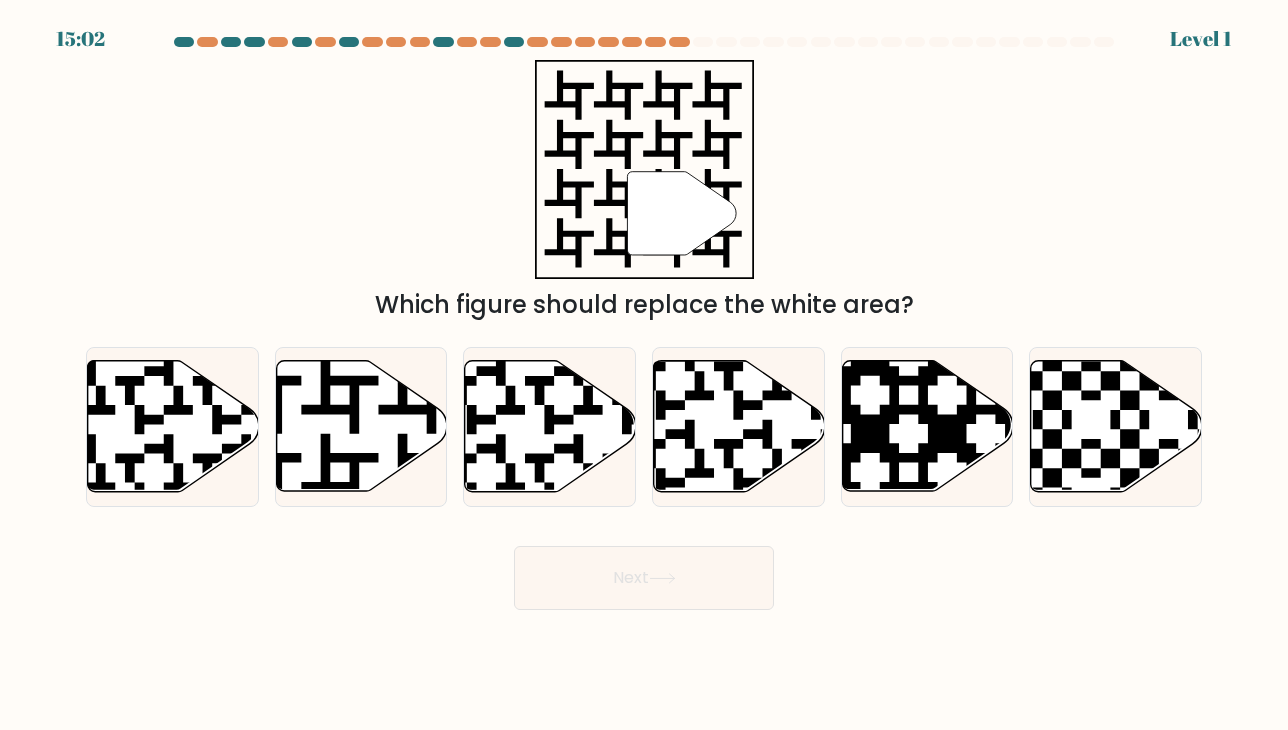 click 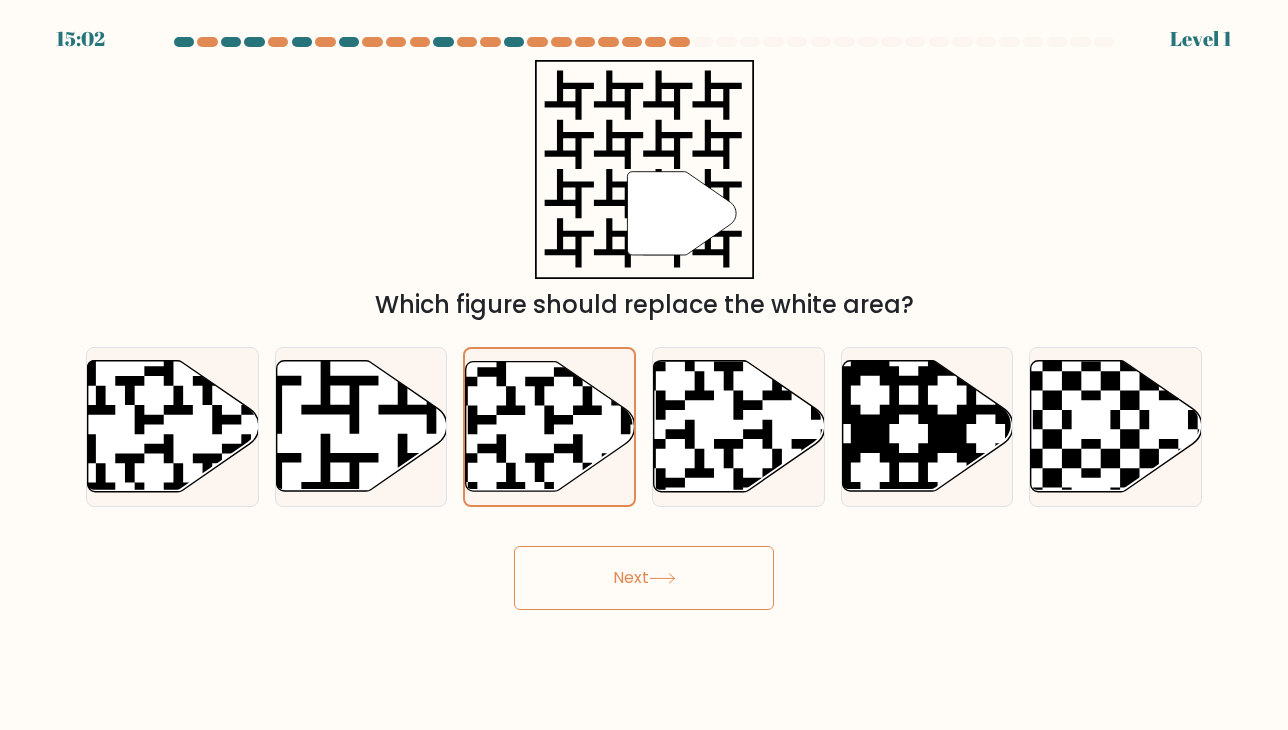click on "Next" at bounding box center [644, 578] 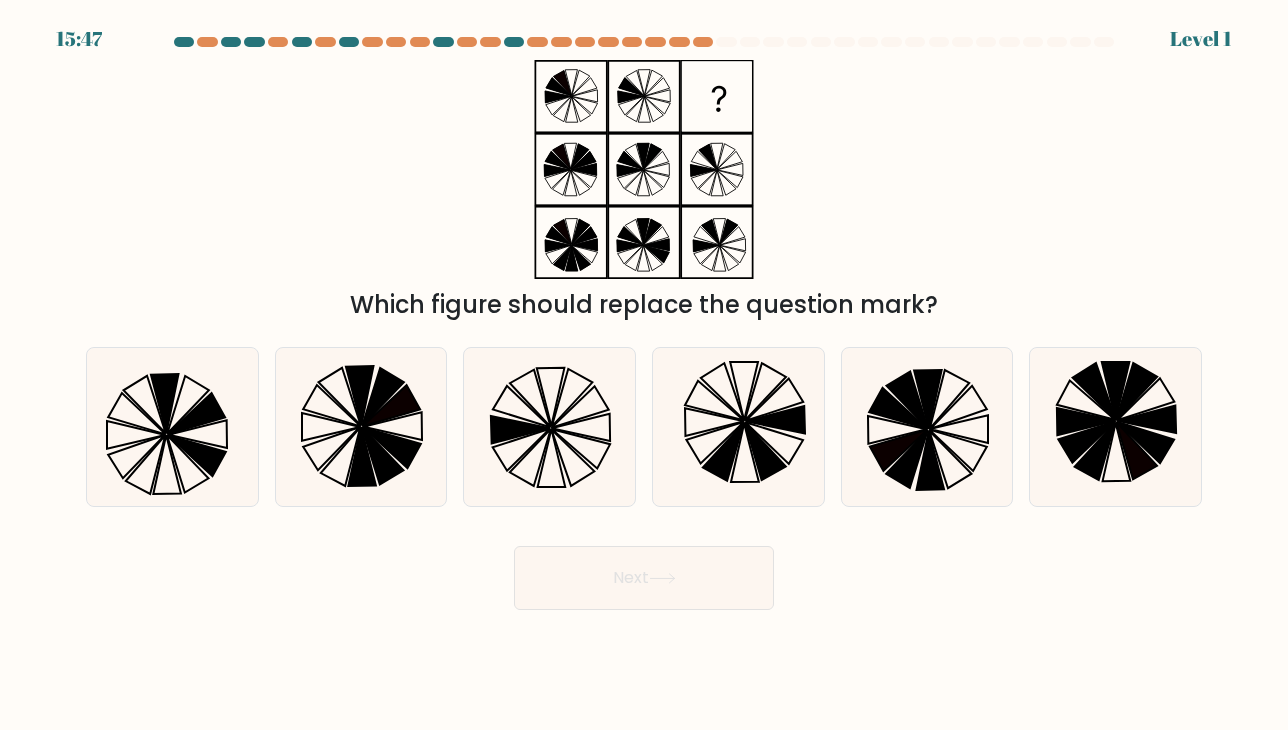 click on "Next" at bounding box center [644, 578] 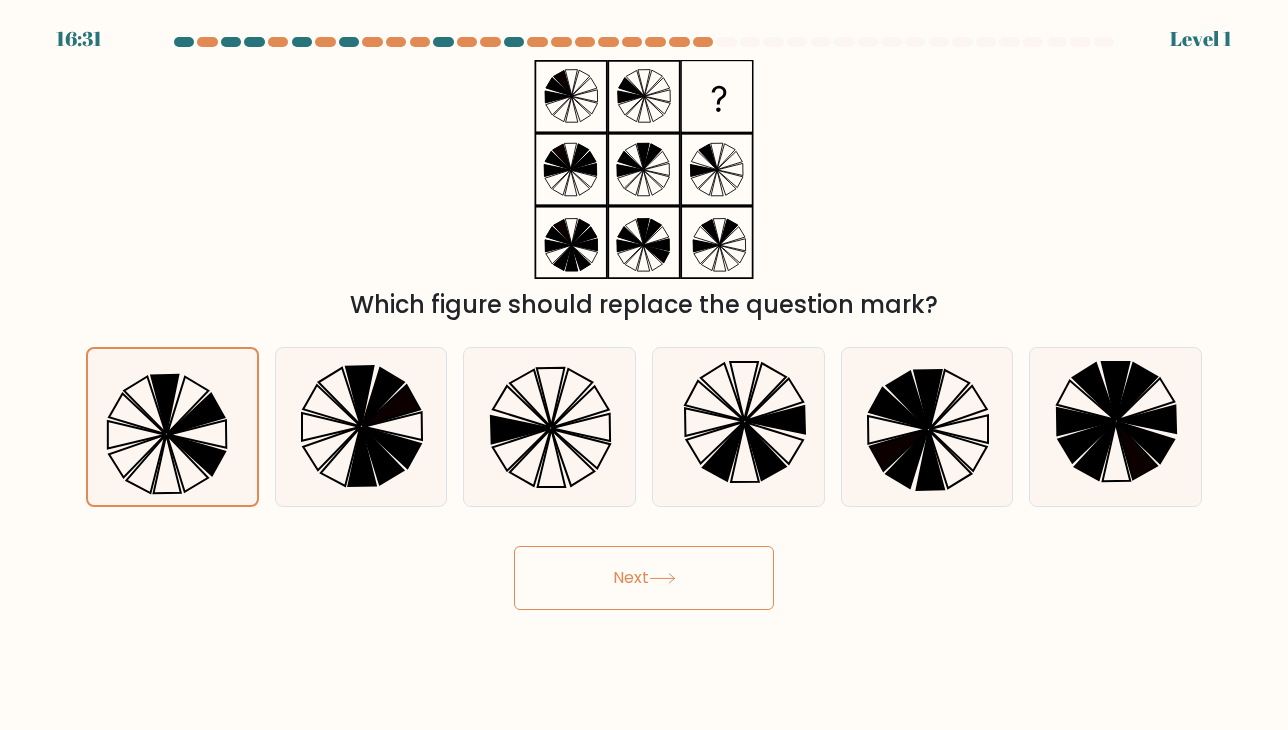 click on "Next" at bounding box center [644, 578] 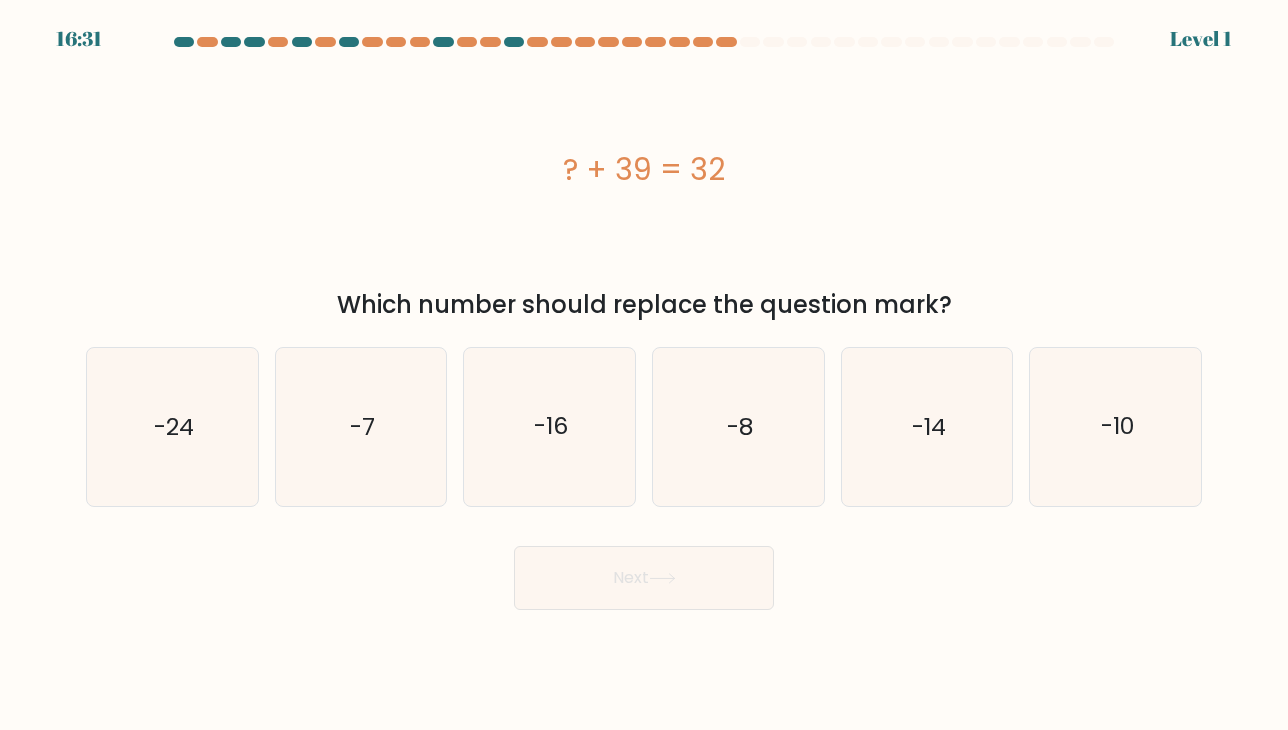 click on "-7" 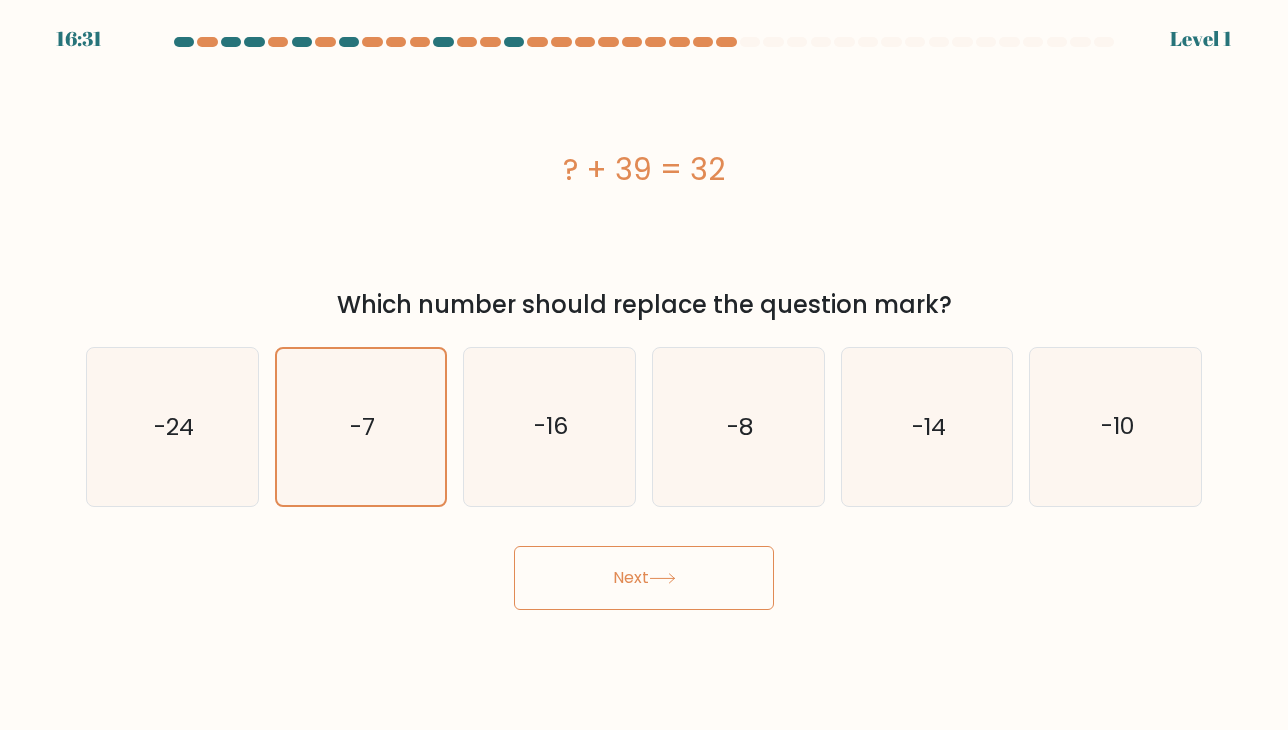 click on "Next" at bounding box center [644, 578] 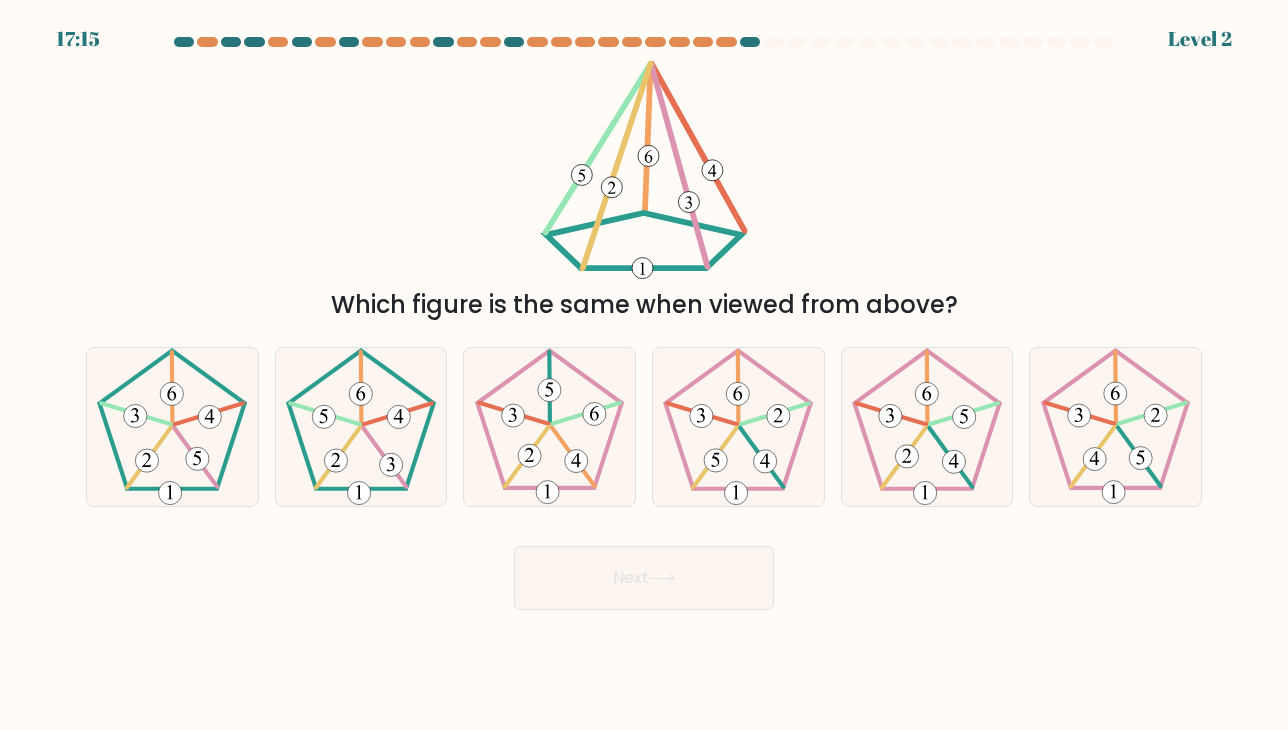click 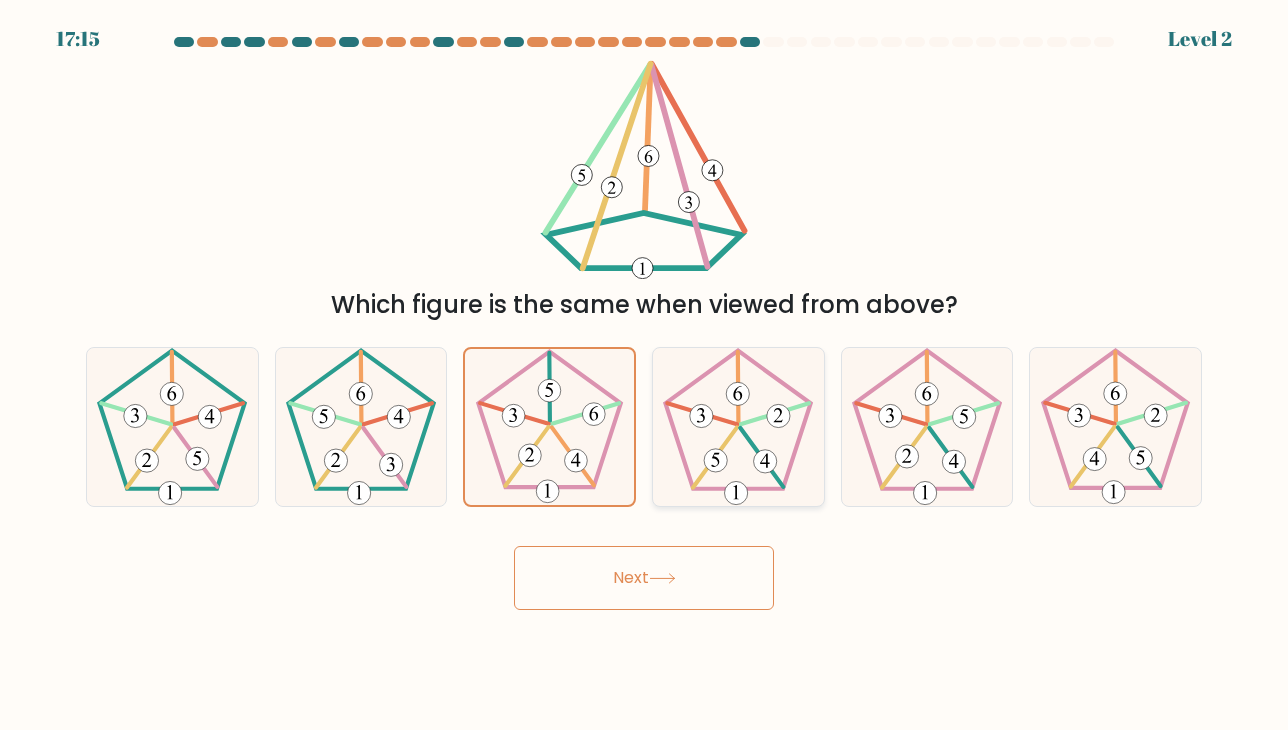 drag, startPoint x: 618, startPoint y: 549, endPoint x: 682, endPoint y: 495, distance: 83.737686 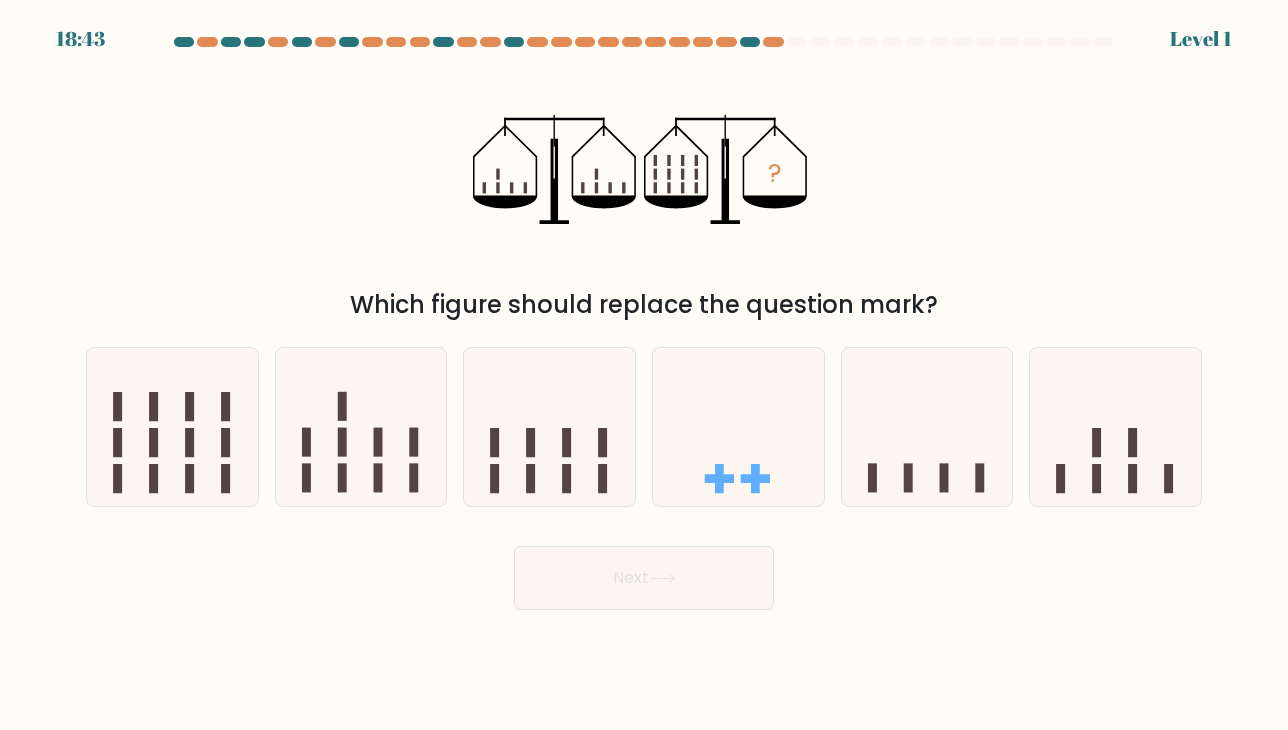 drag, startPoint x: 762, startPoint y: 471, endPoint x: 752, endPoint y: 533, distance: 62.801273 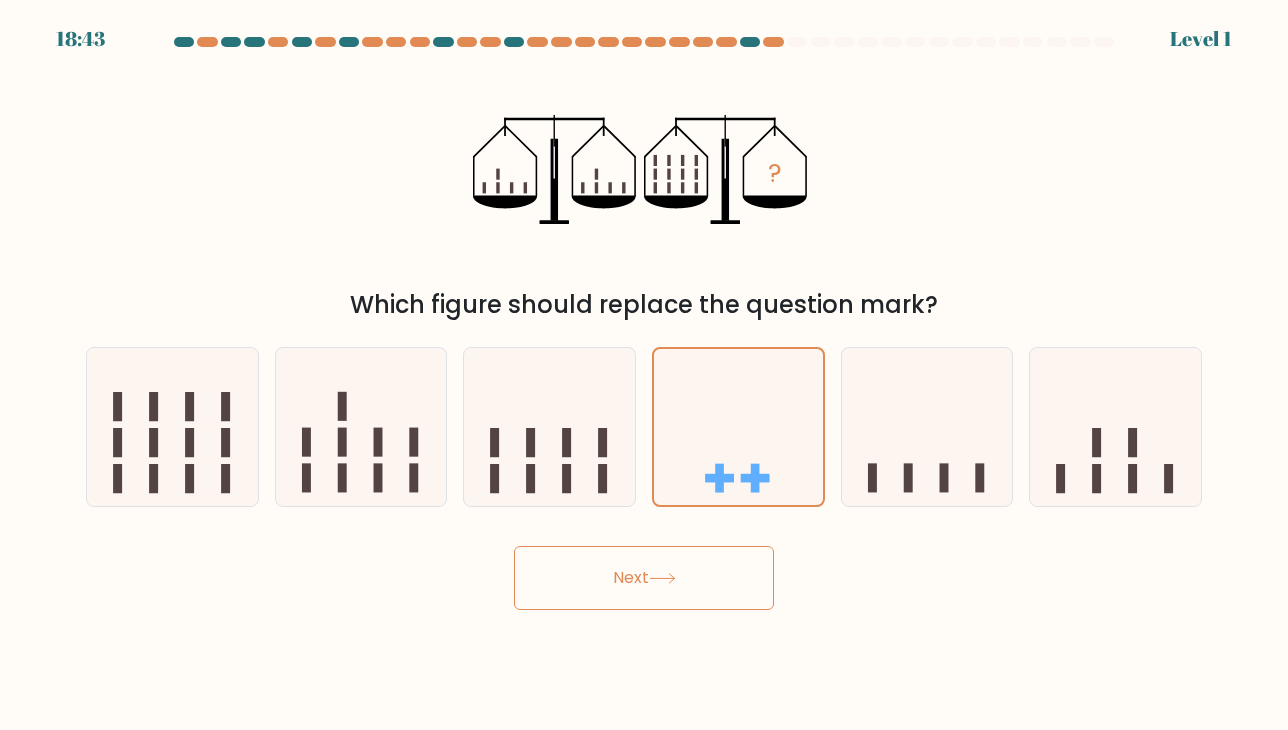 click on "Next" at bounding box center (644, 578) 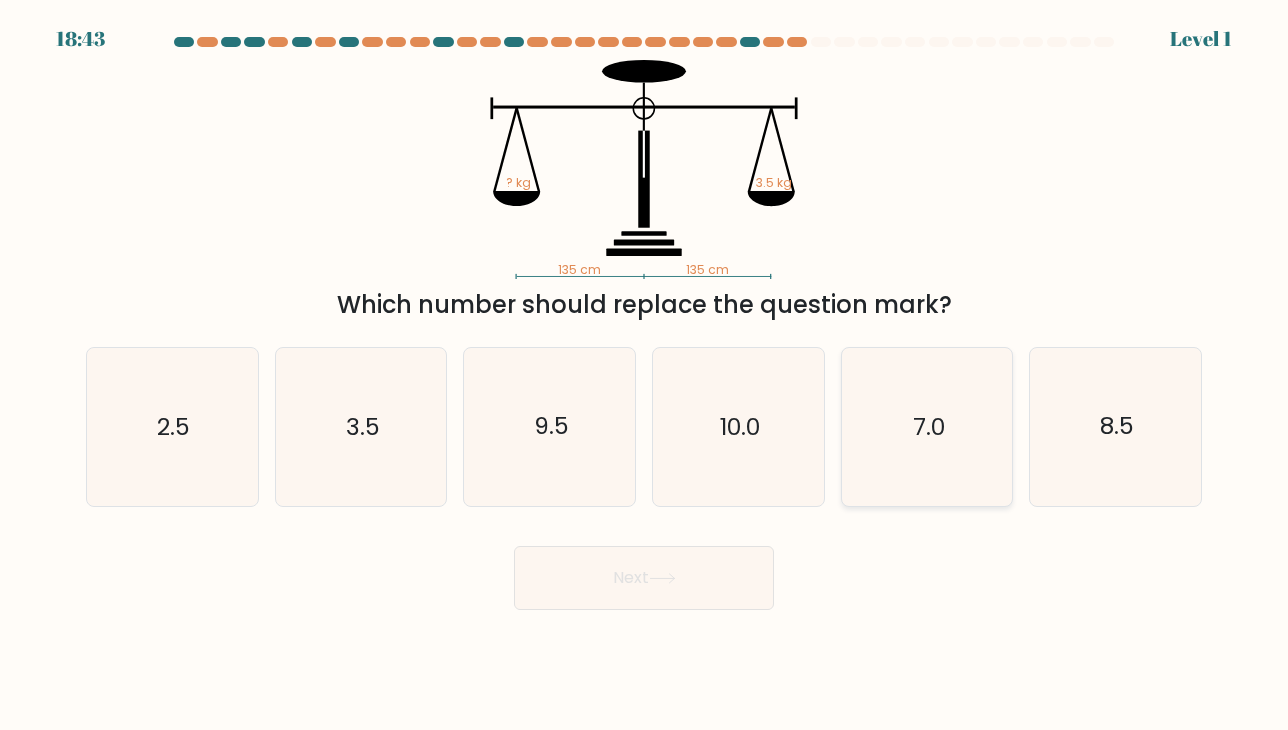click on "7.0" 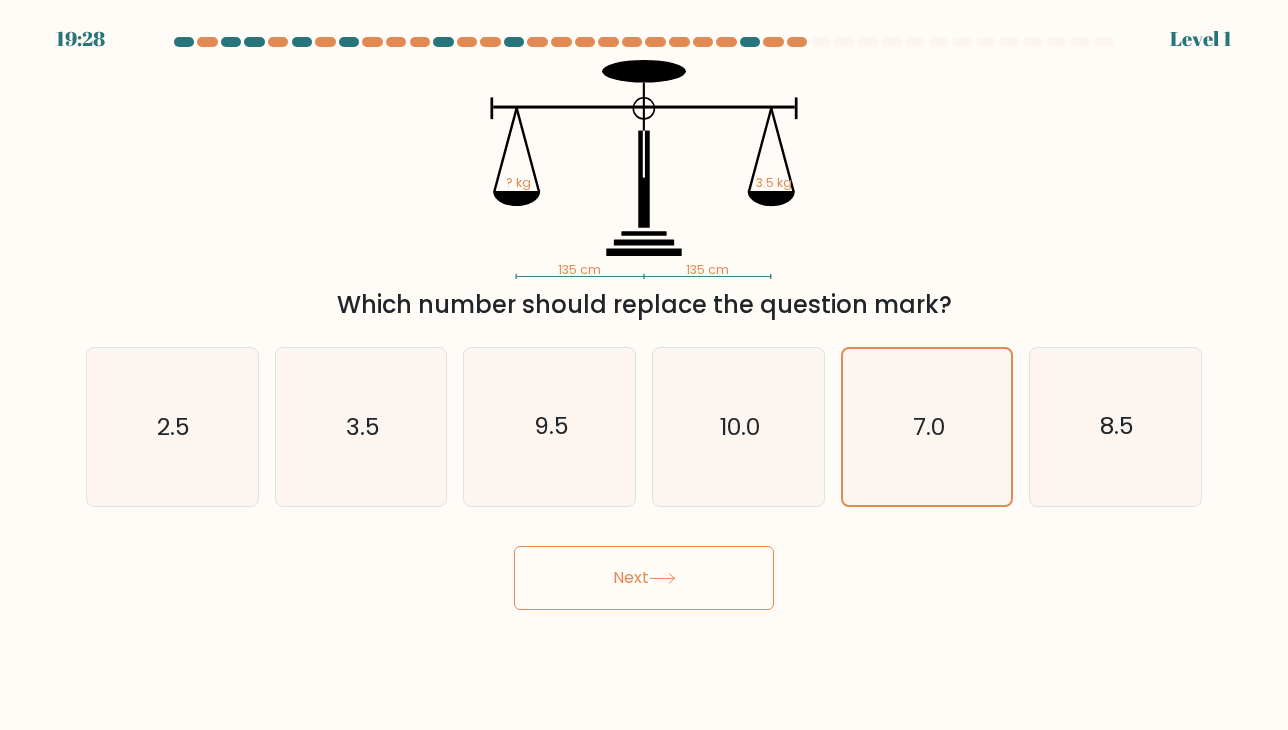 click on "Next" at bounding box center (644, 578) 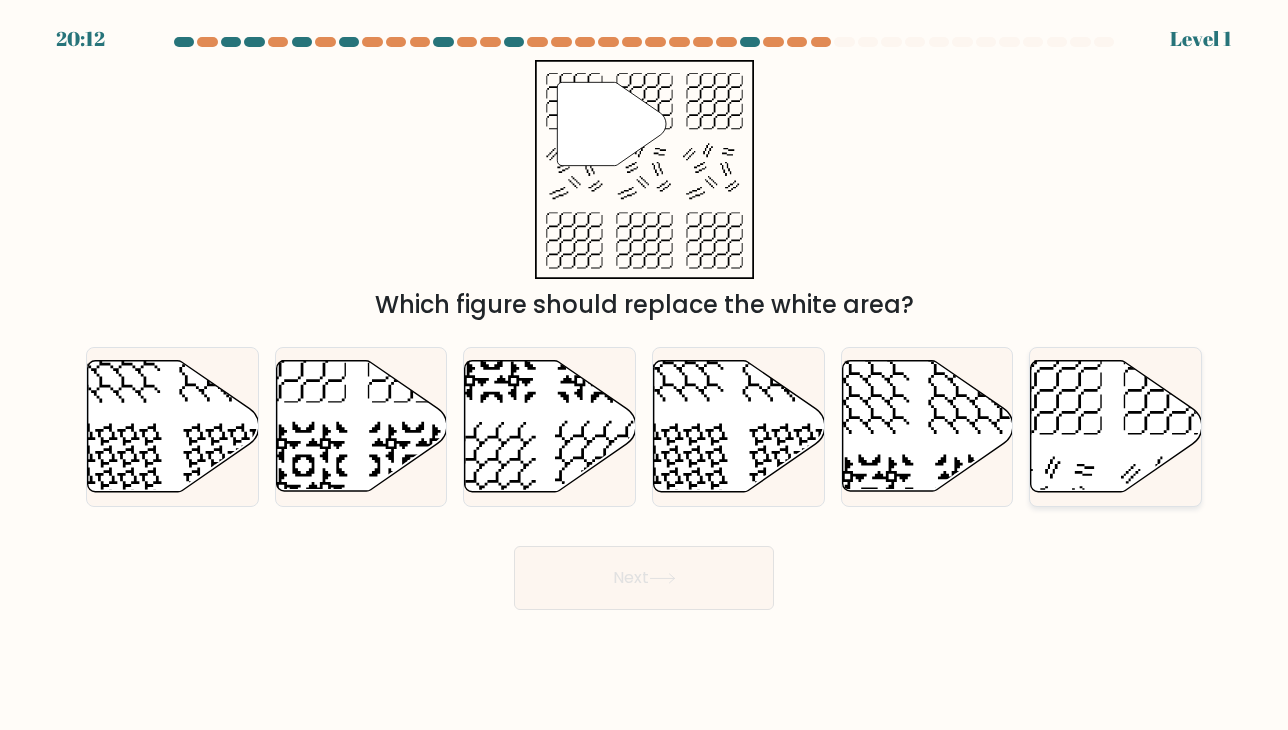 click 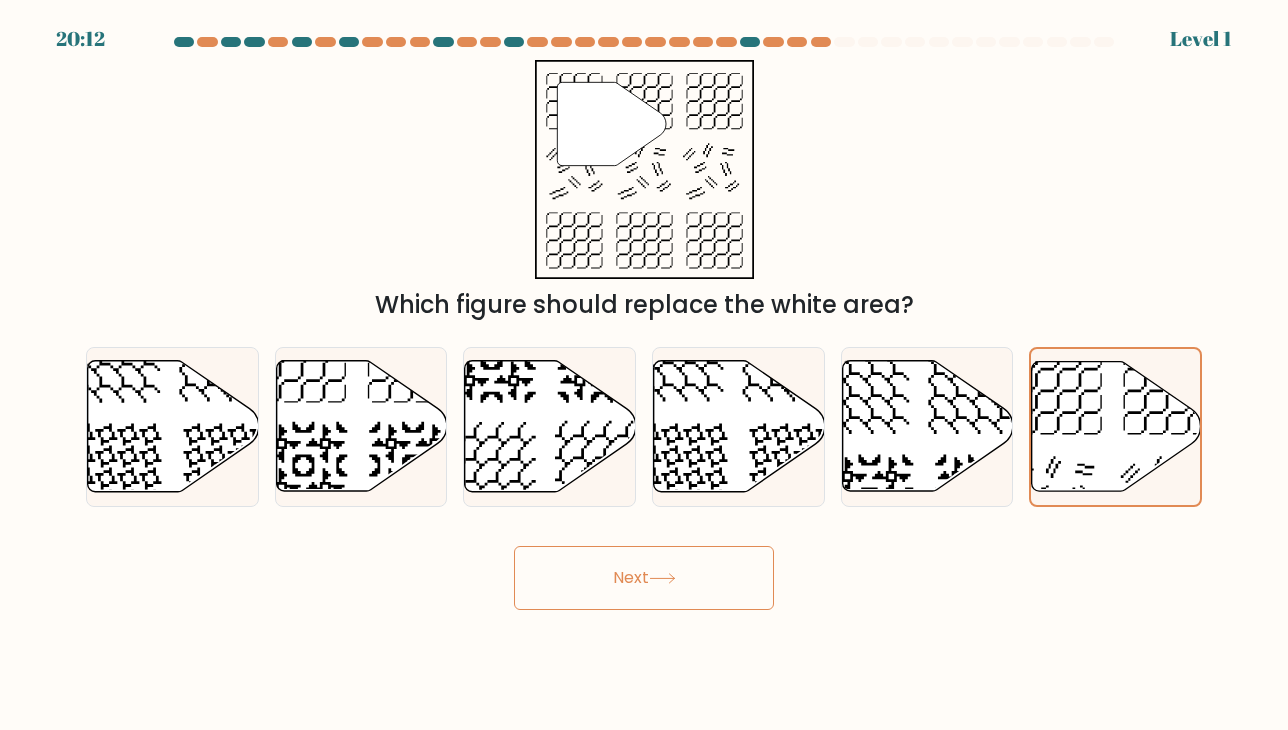 click at bounding box center [644, 323] 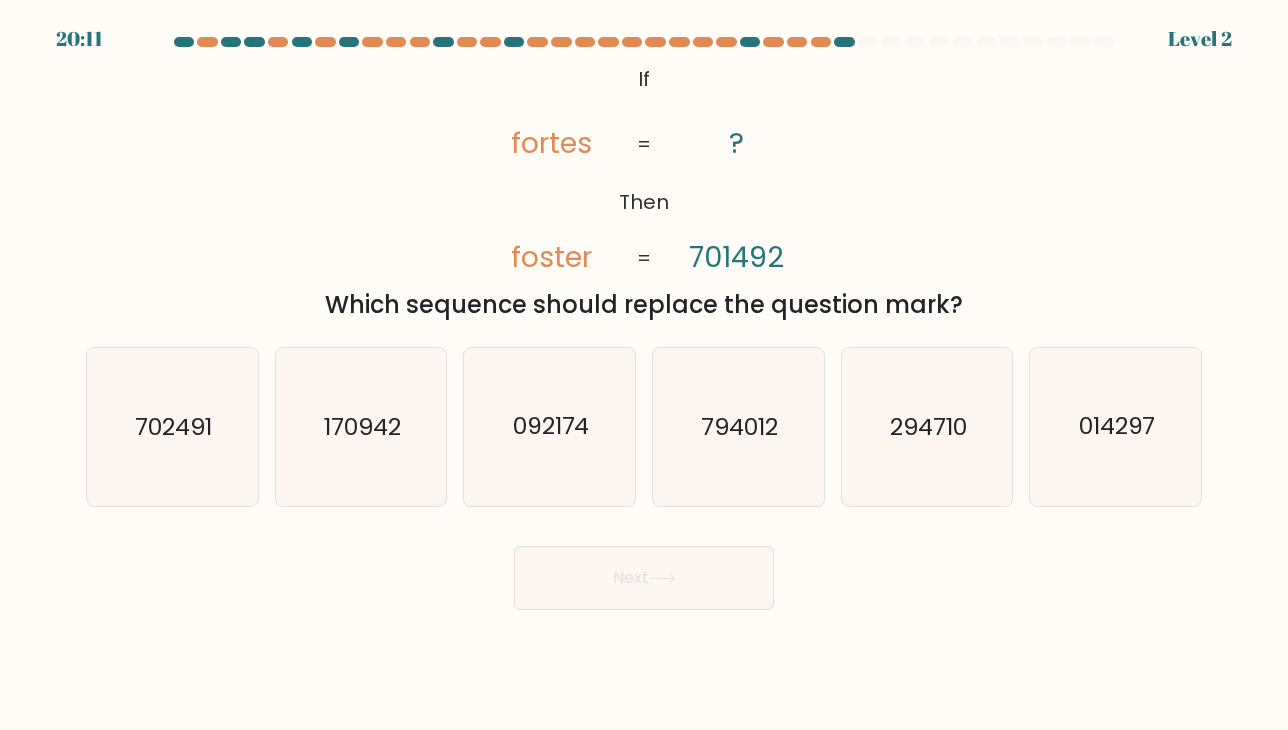 click on "If ?" at bounding box center [644, 323] 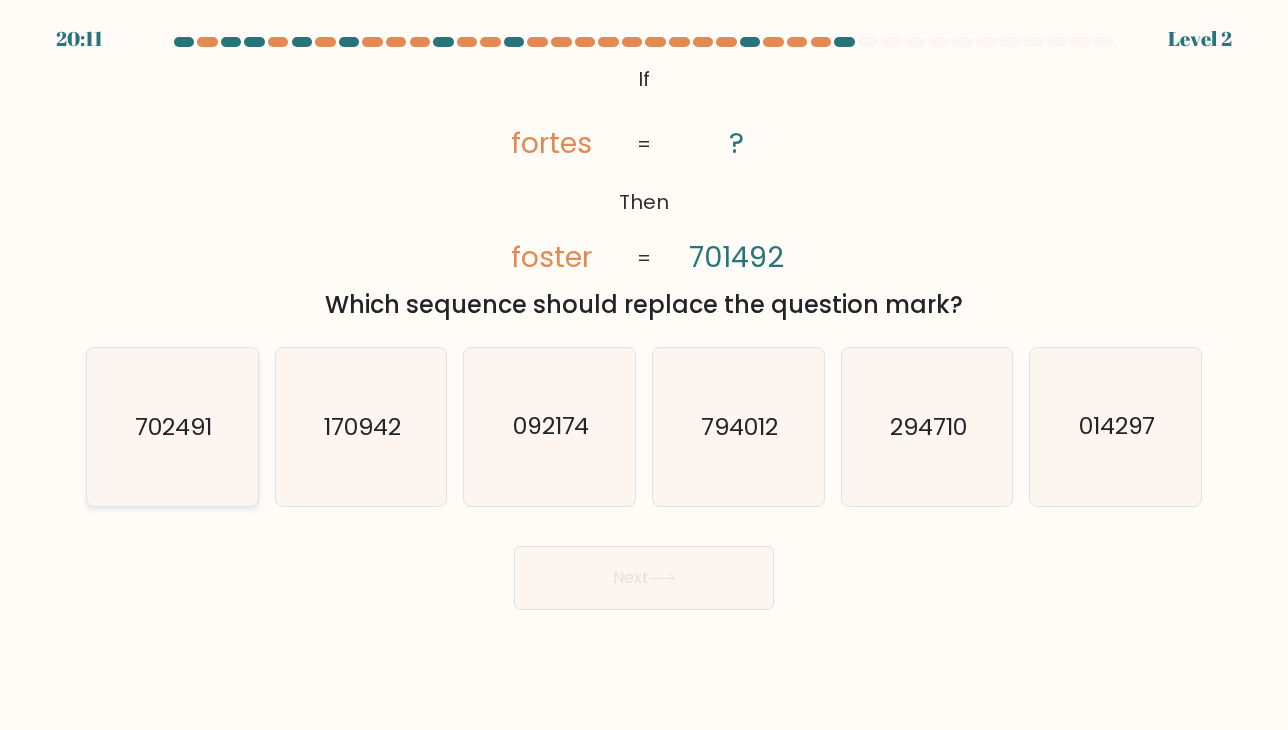 click on "702491" 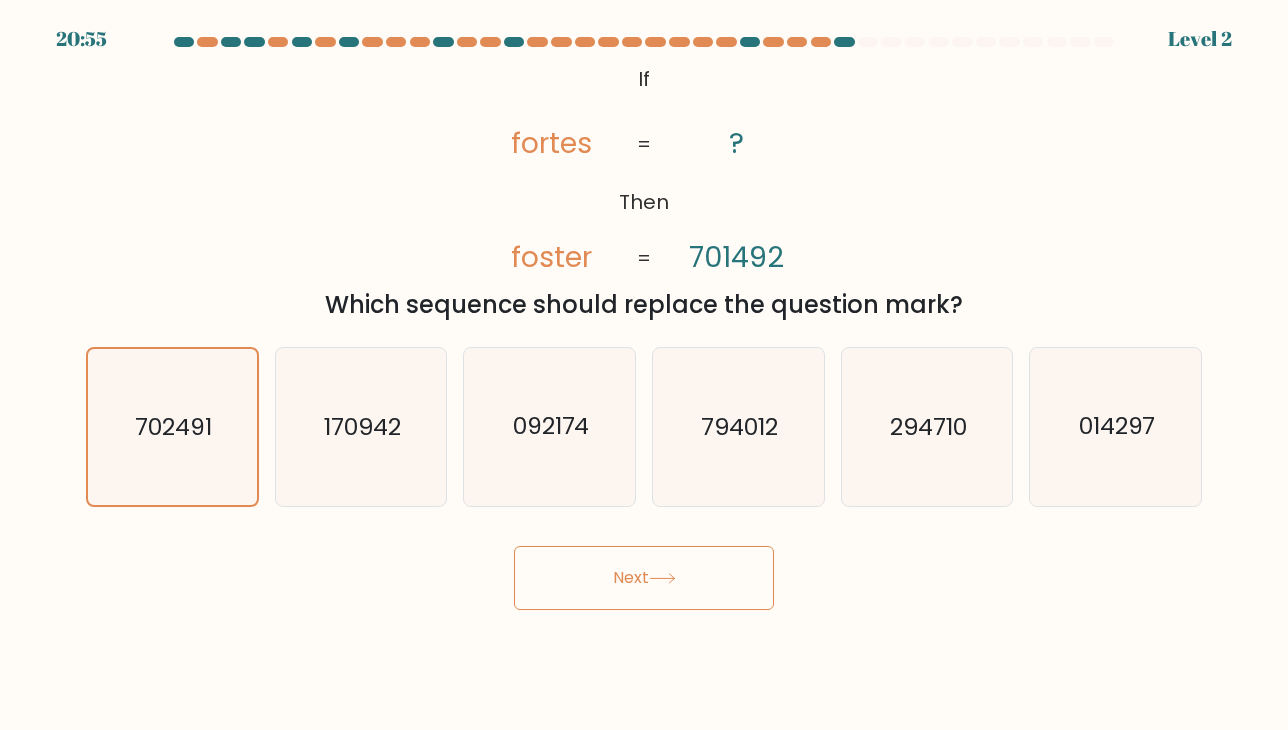 drag, startPoint x: 505, startPoint y: 541, endPoint x: 573, endPoint y: 598, distance: 88.72993 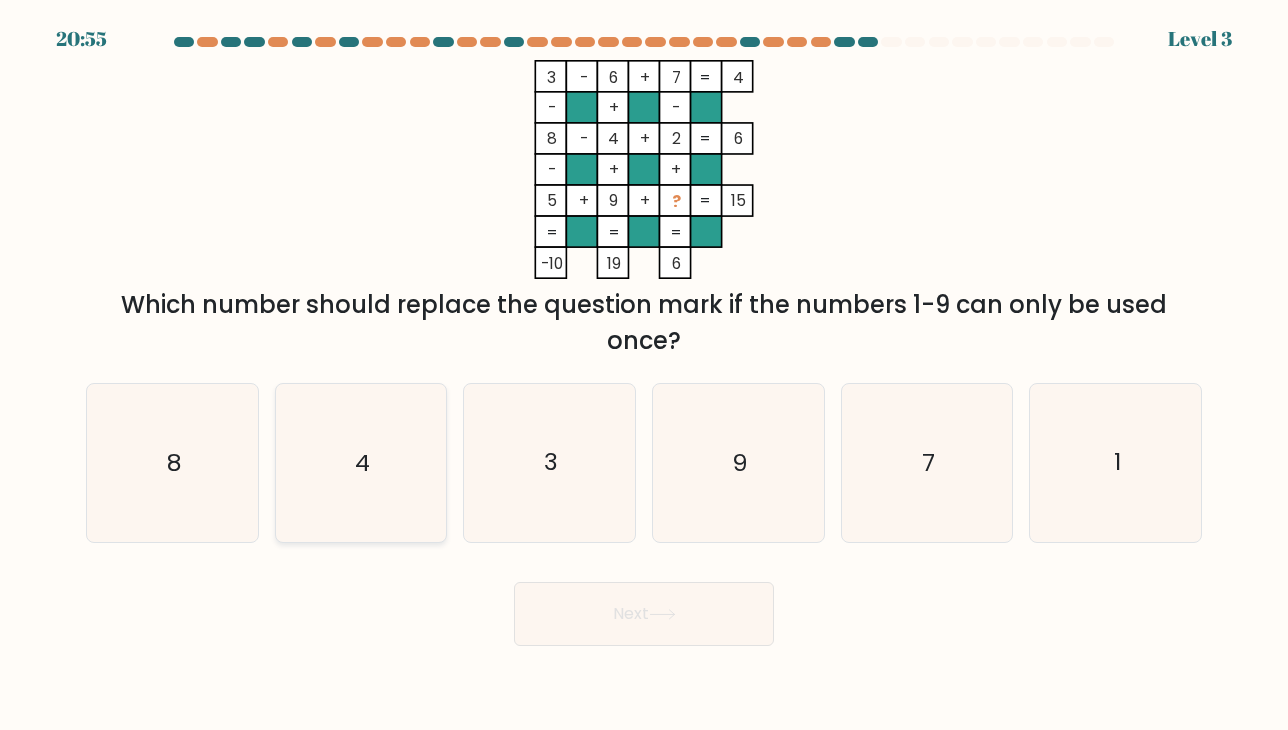 click on "4" 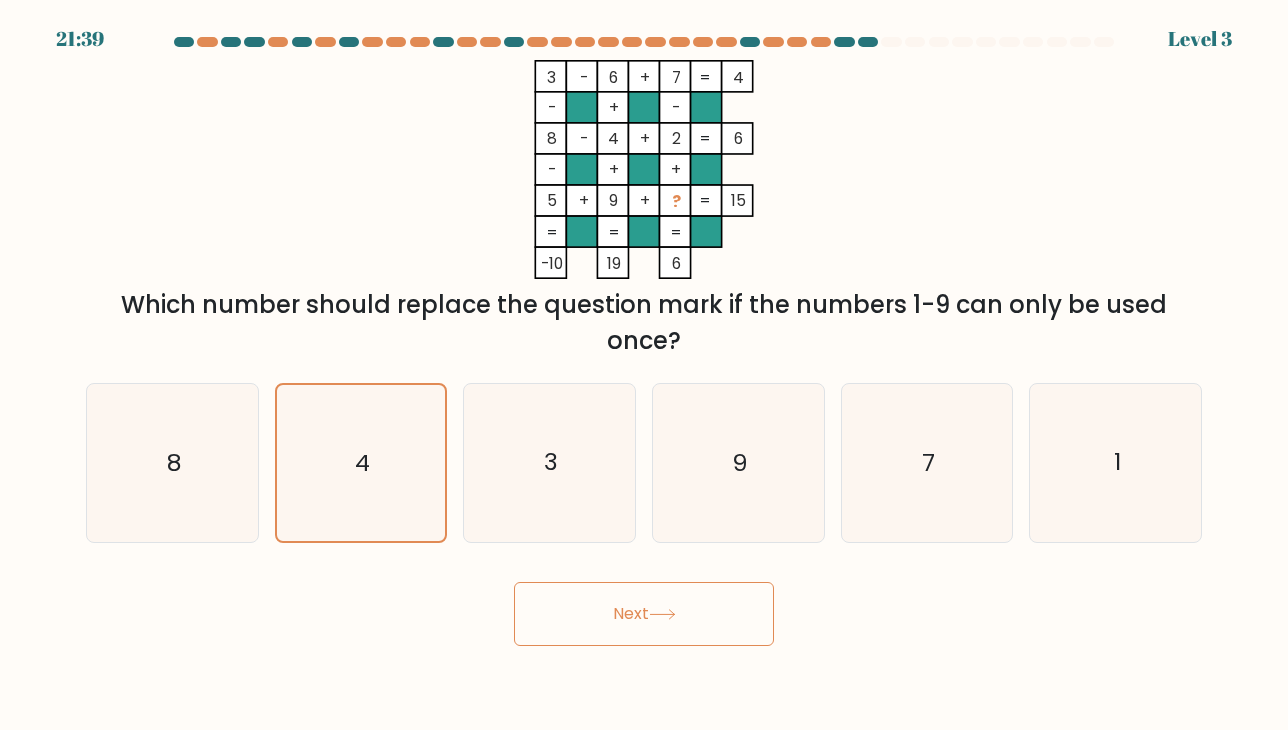 click on "Next" at bounding box center (644, 614) 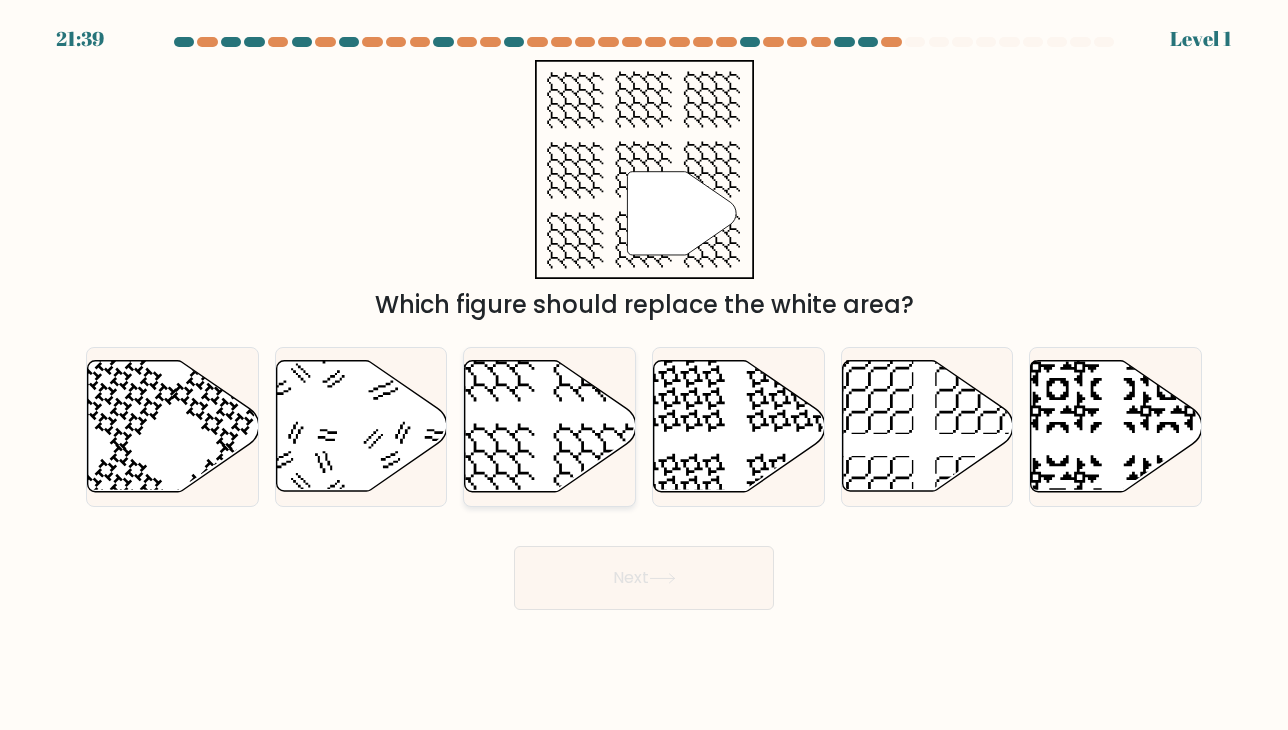 click 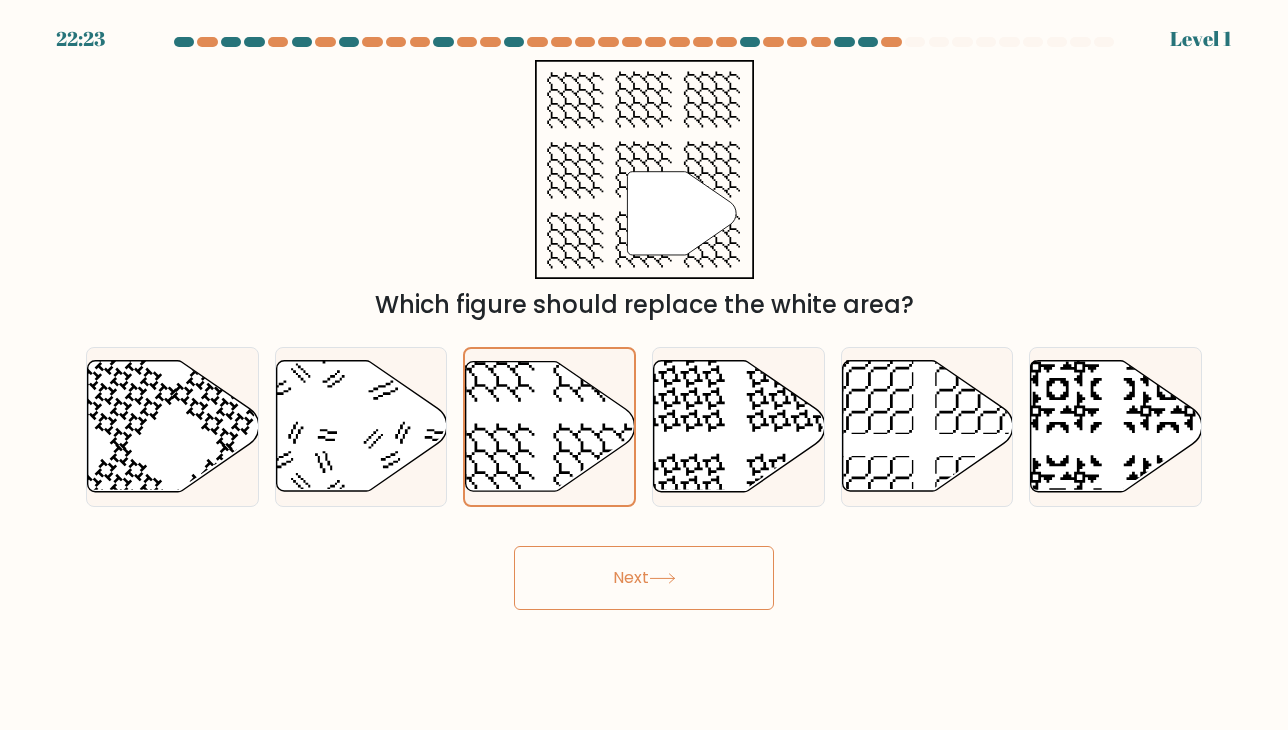 click on "Next" at bounding box center [644, 578] 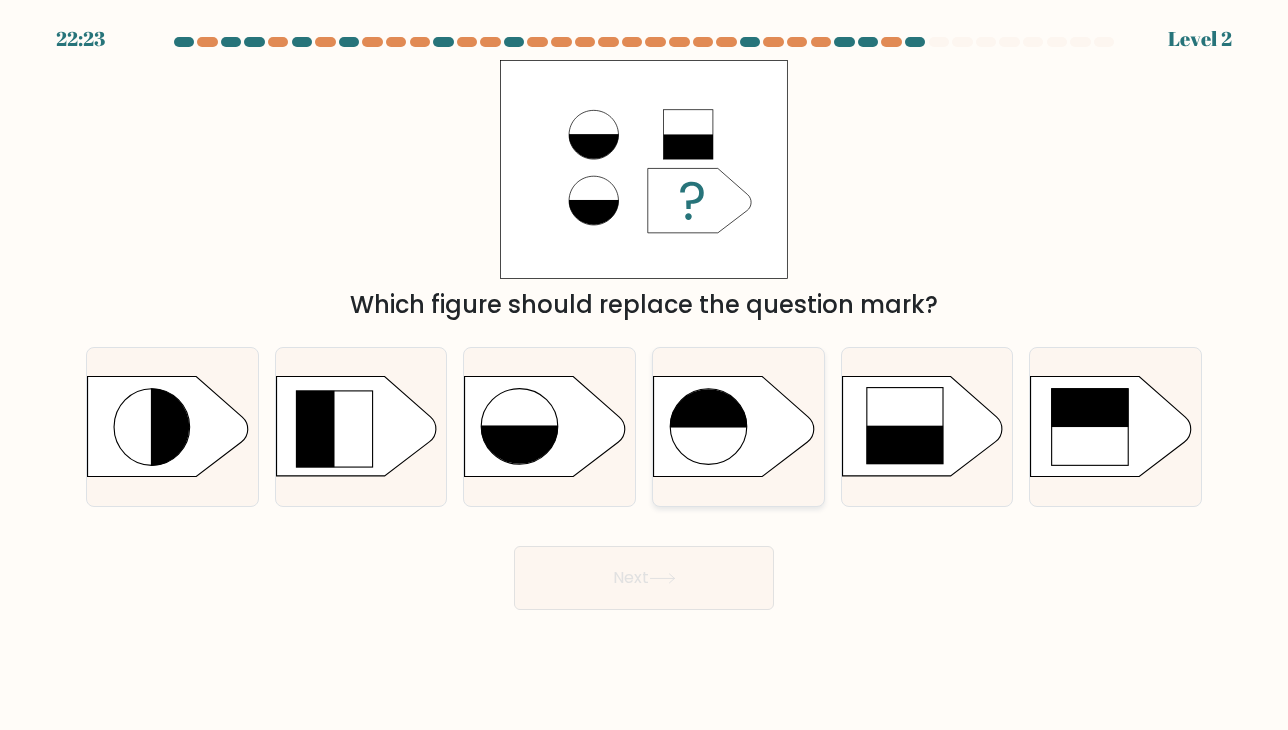 click 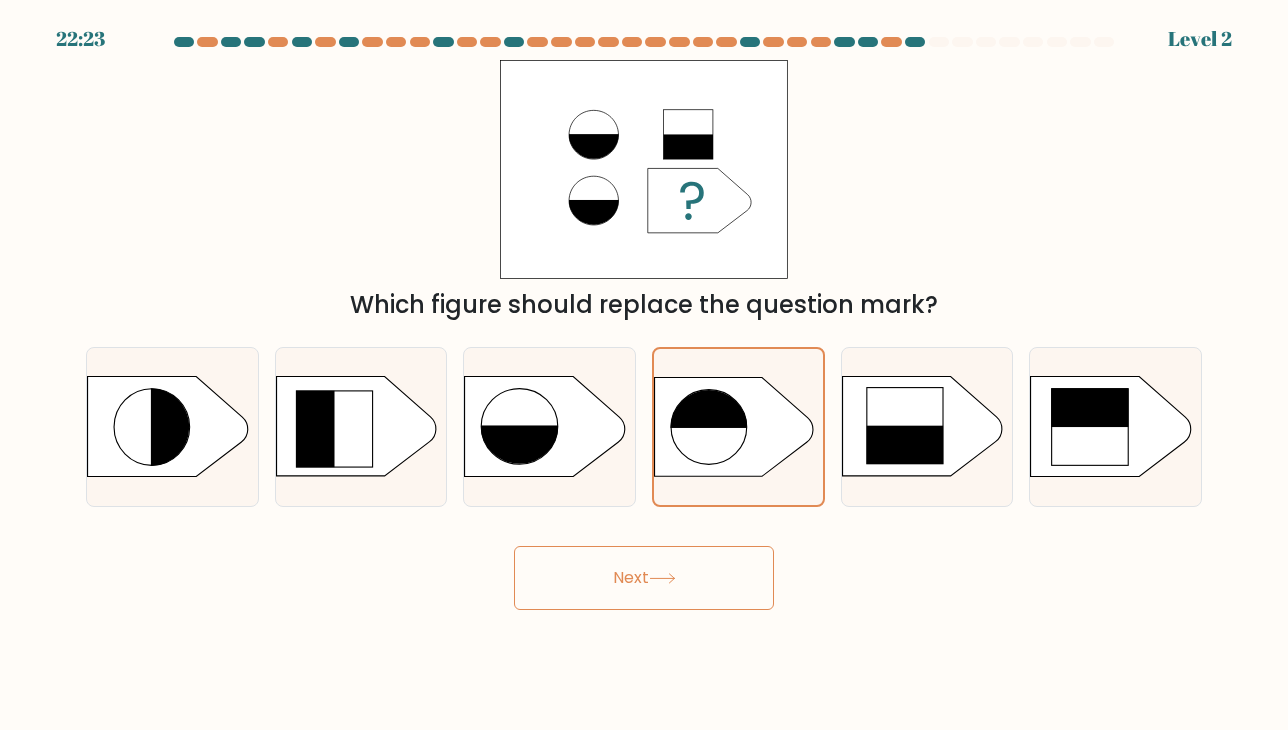 click on "Next" at bounding box center [644, 578] 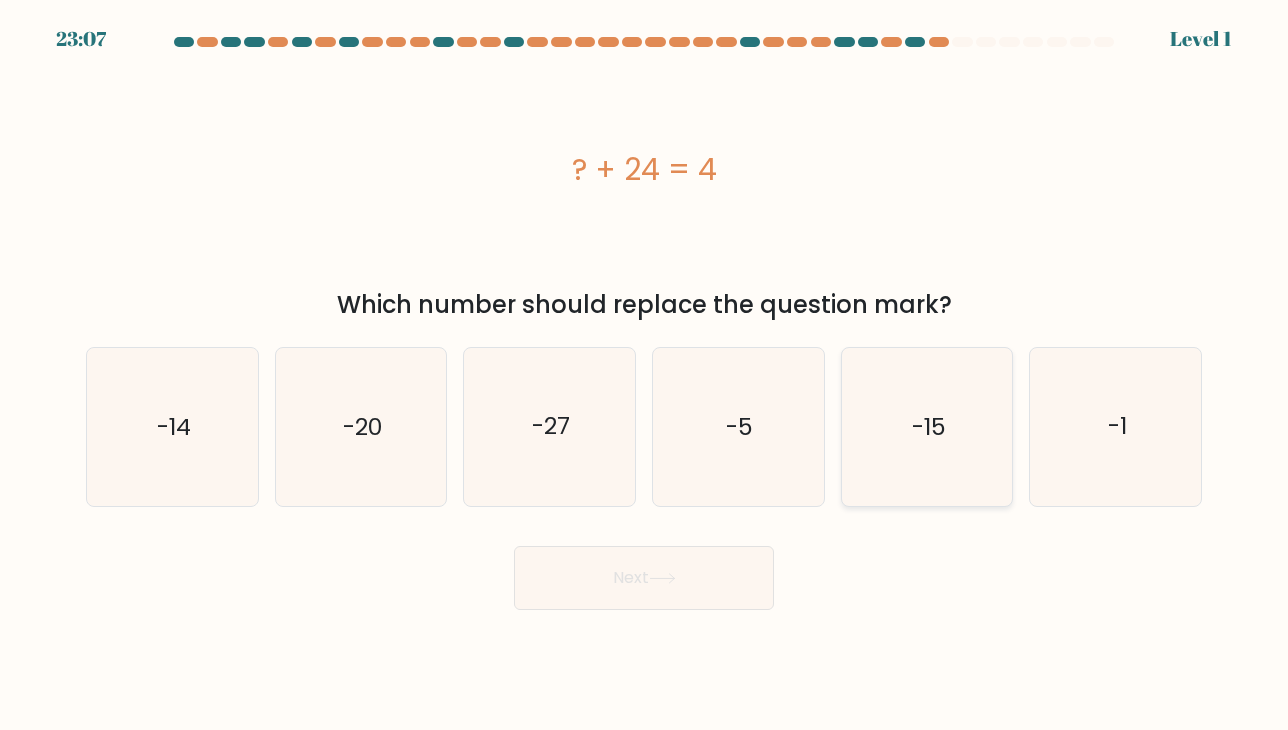 drag, startPoint x: 898, startPoint y: 406, endPoint x: 868, endPoint y: 454, distance: 56.603886 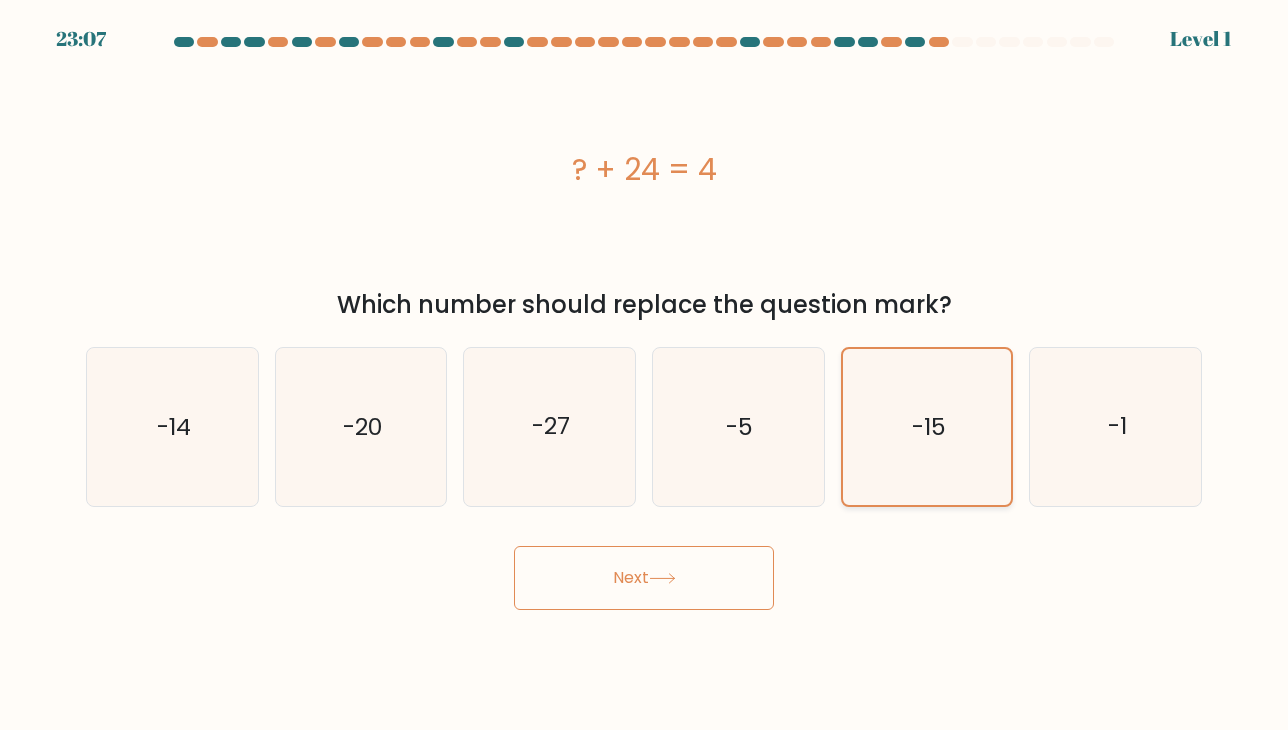 drag, startPoint x: 721, startPoint y: 597, endPoint x: 930, endPoint y: 472, distance: 243.52823 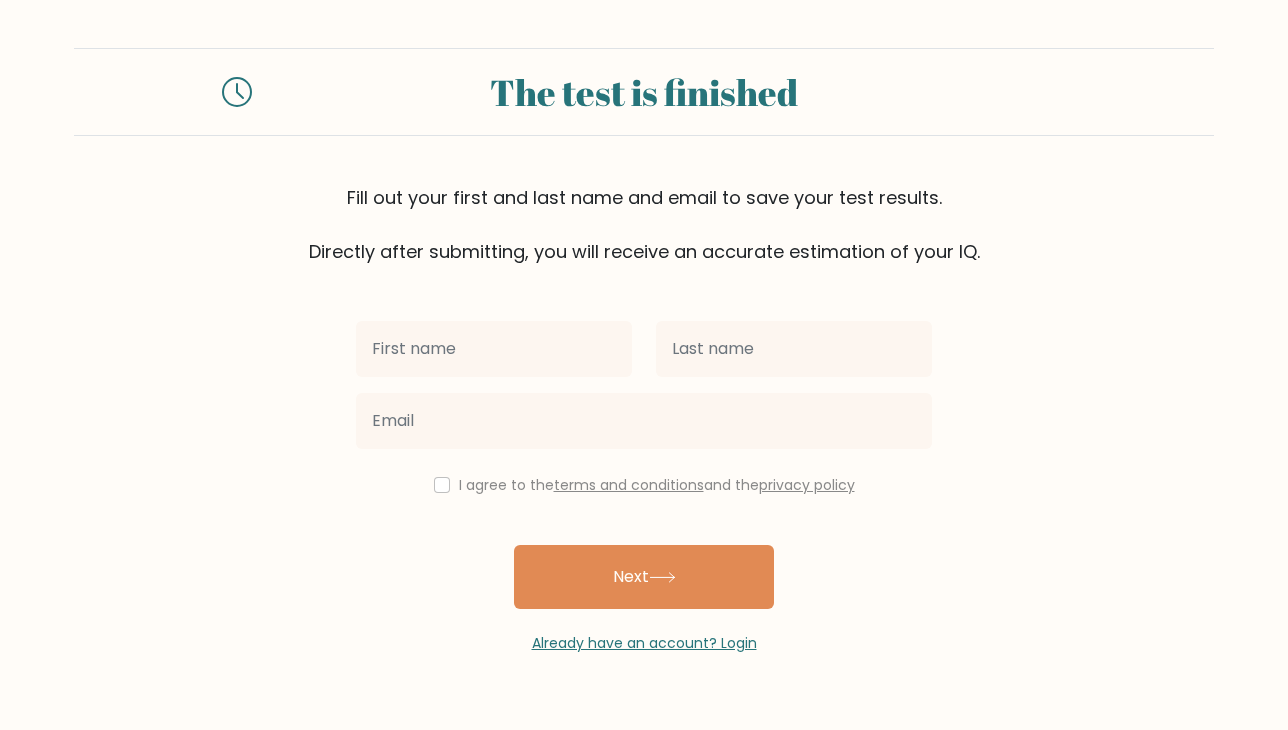 scroll, scrollTop: 0, scrollLeft: 0, axis: both 